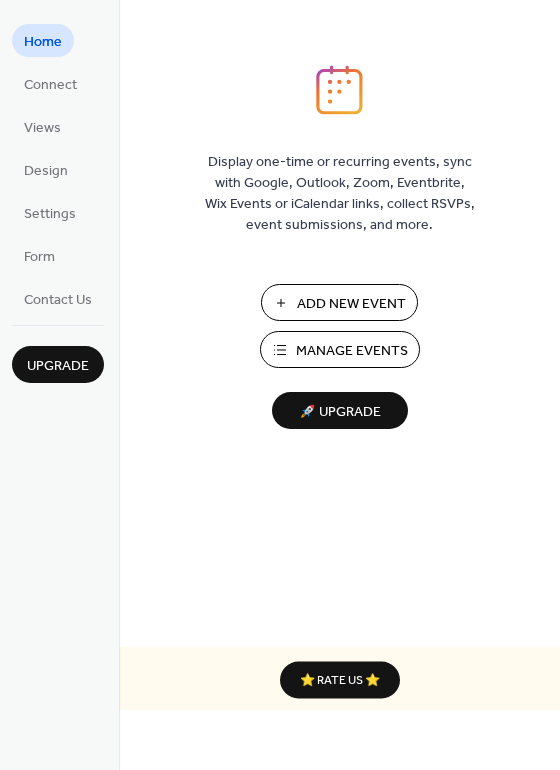 scroll, scrollTop: 0, scrollLeft: 0, axis: both 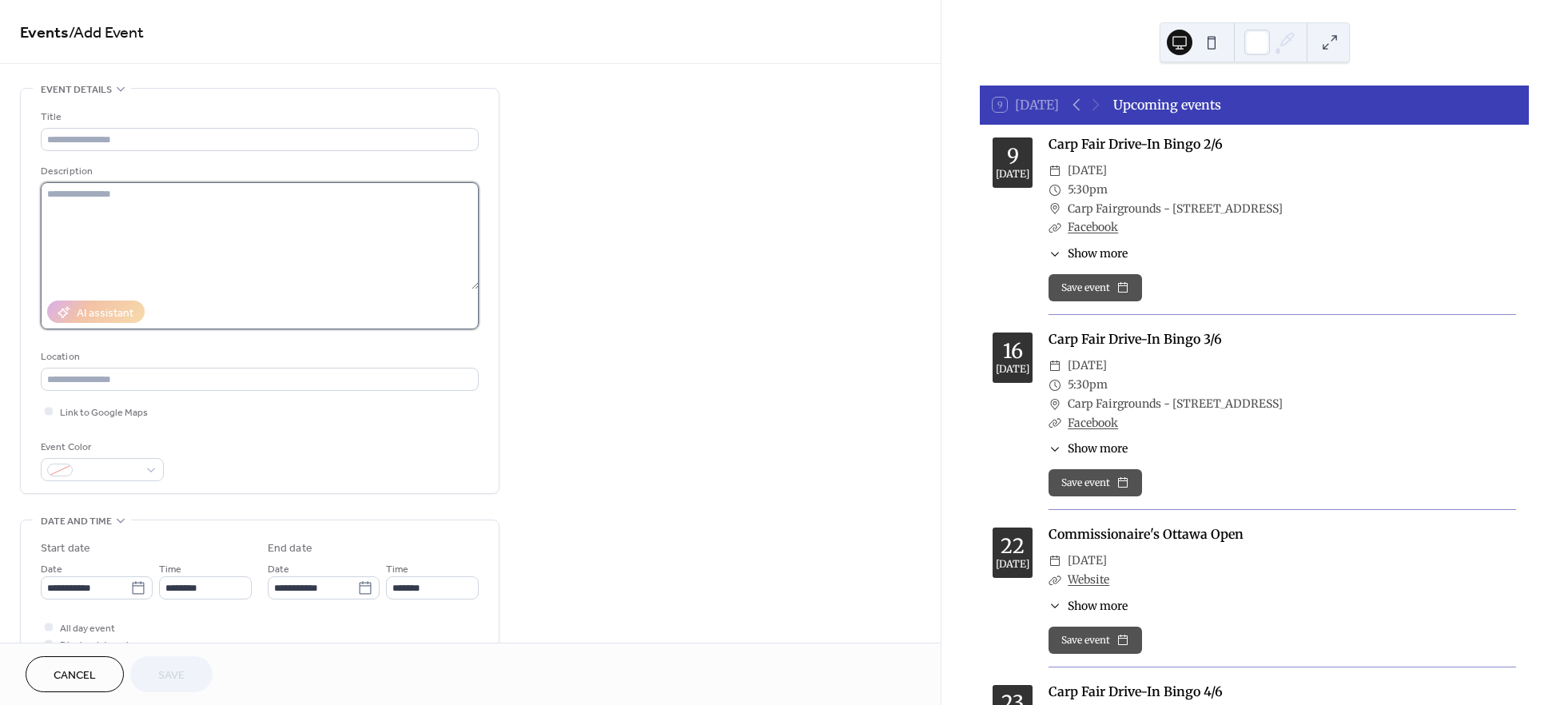 drag, startPoint x: 122, startPoint y: 189, endPoint x: 91, endPoint y: 206, distance: 35.355339 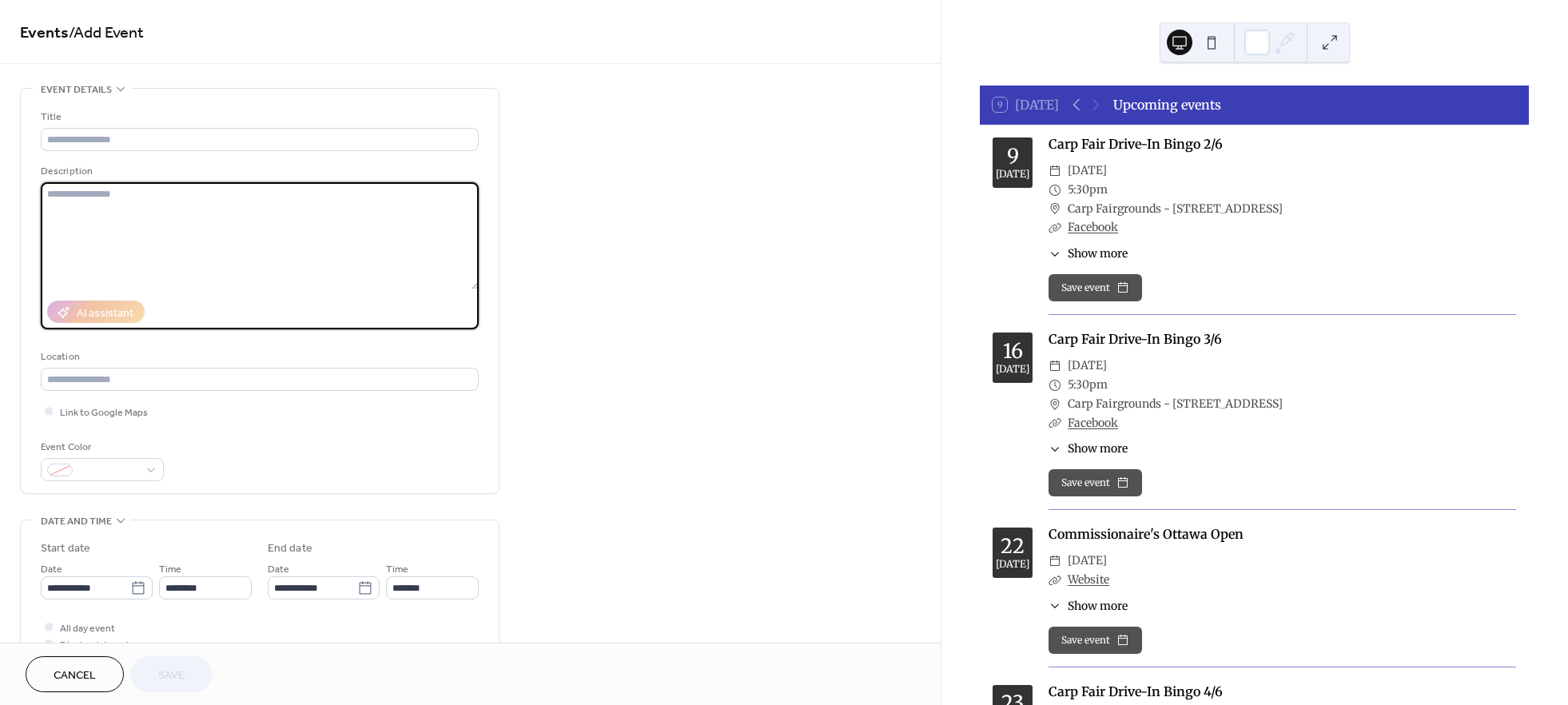 paste on "**********" 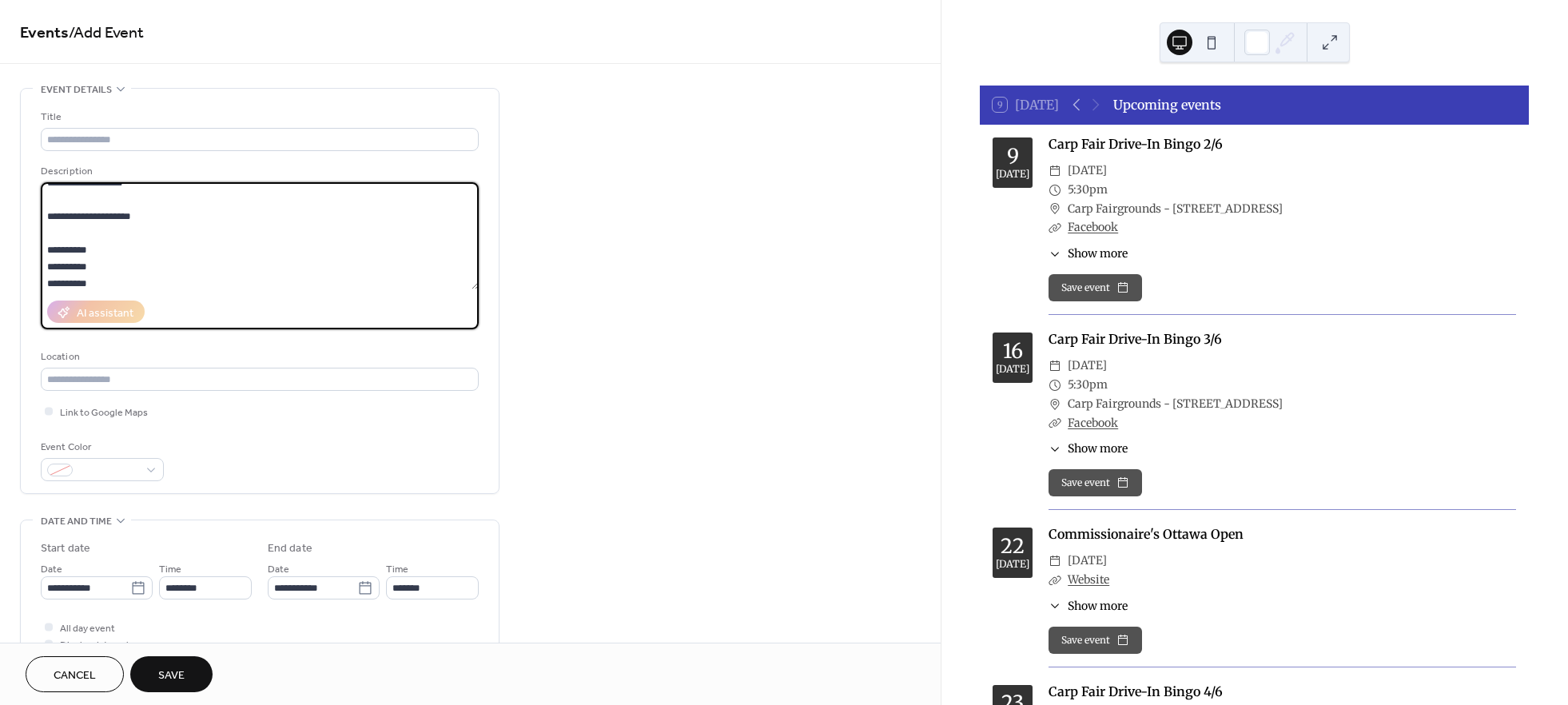 scroll, scrollTop: 0, scrollLeft: 0, axis: both 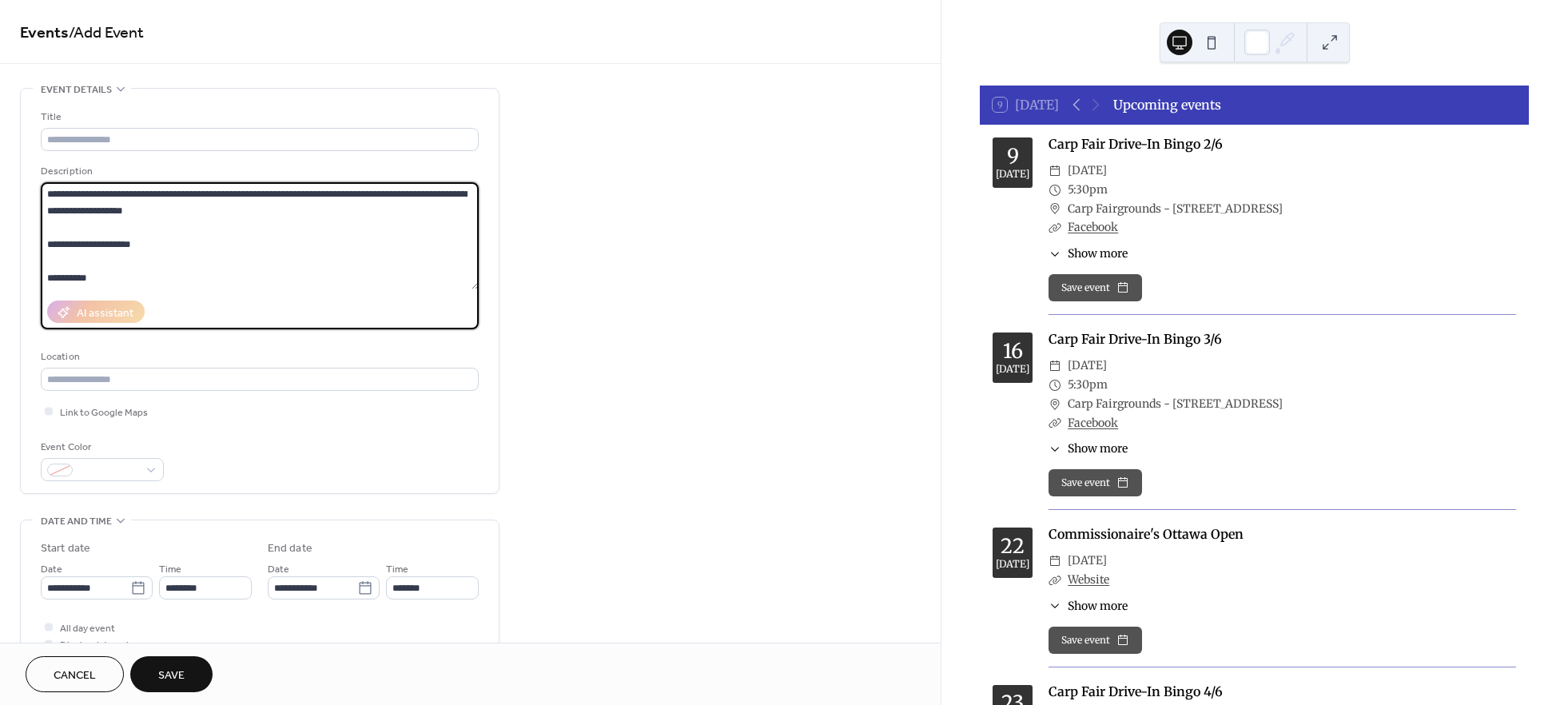 drag, startPoint x: 66, startPoint y: 191, endPoint x: 204, endPoint y: 189, distance: 138.01449 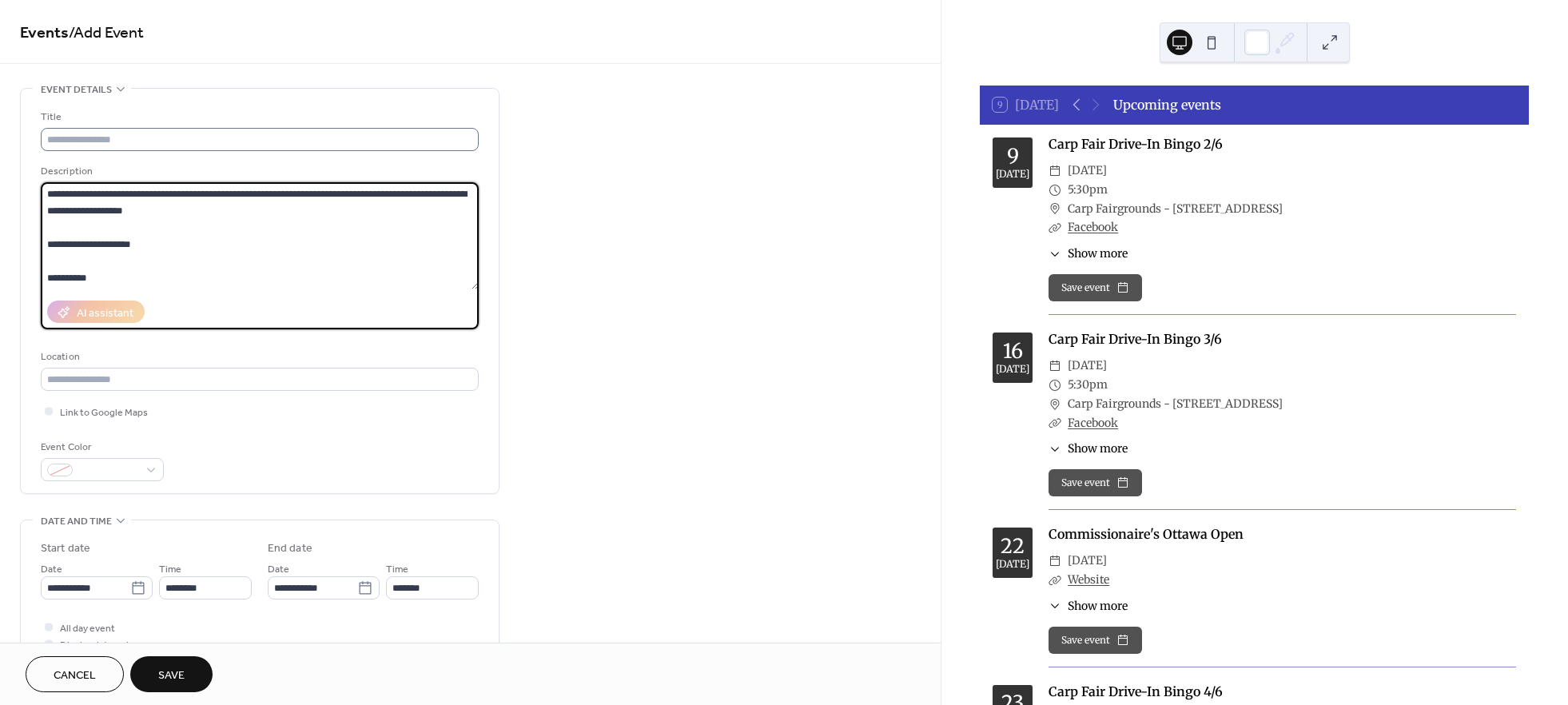 type on "**********" 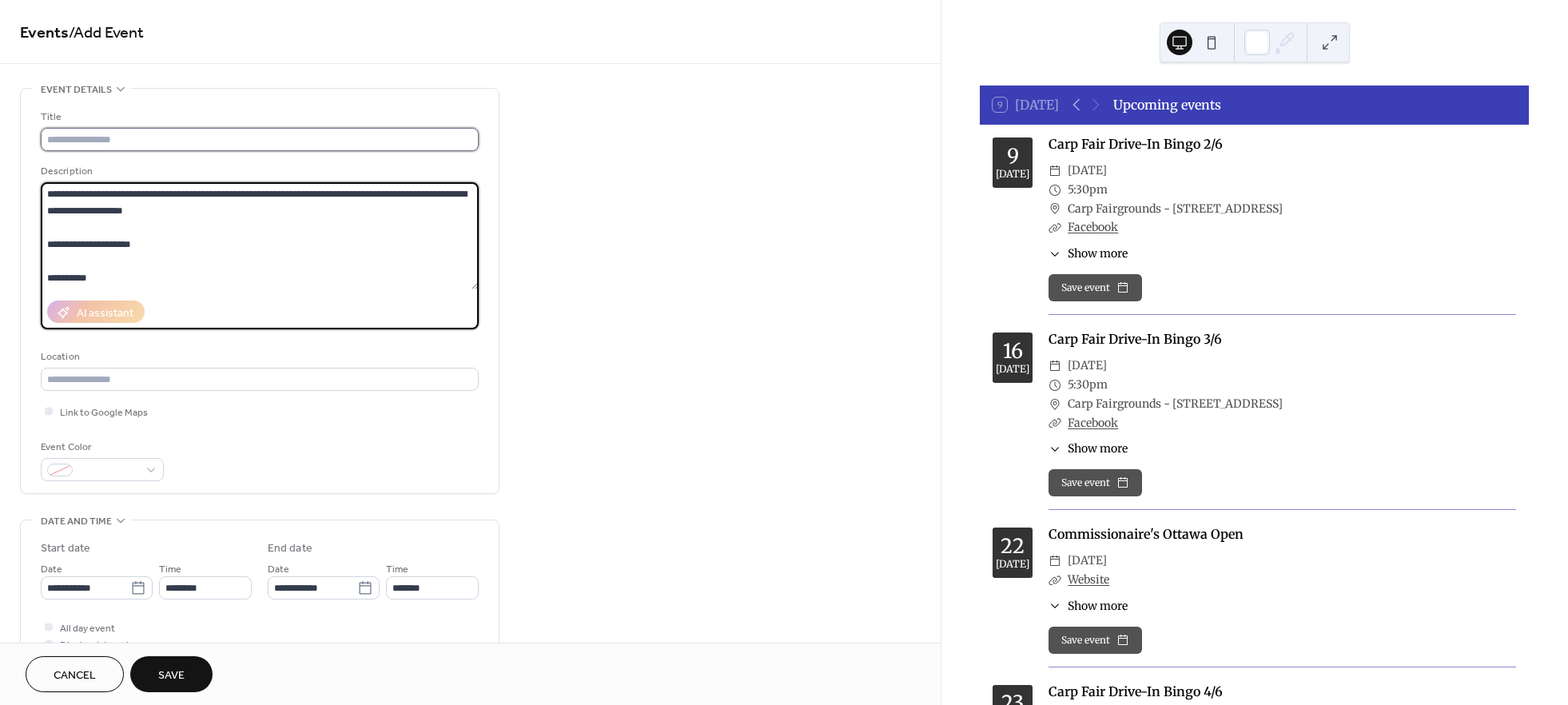 click at bounding box center (260, 139) 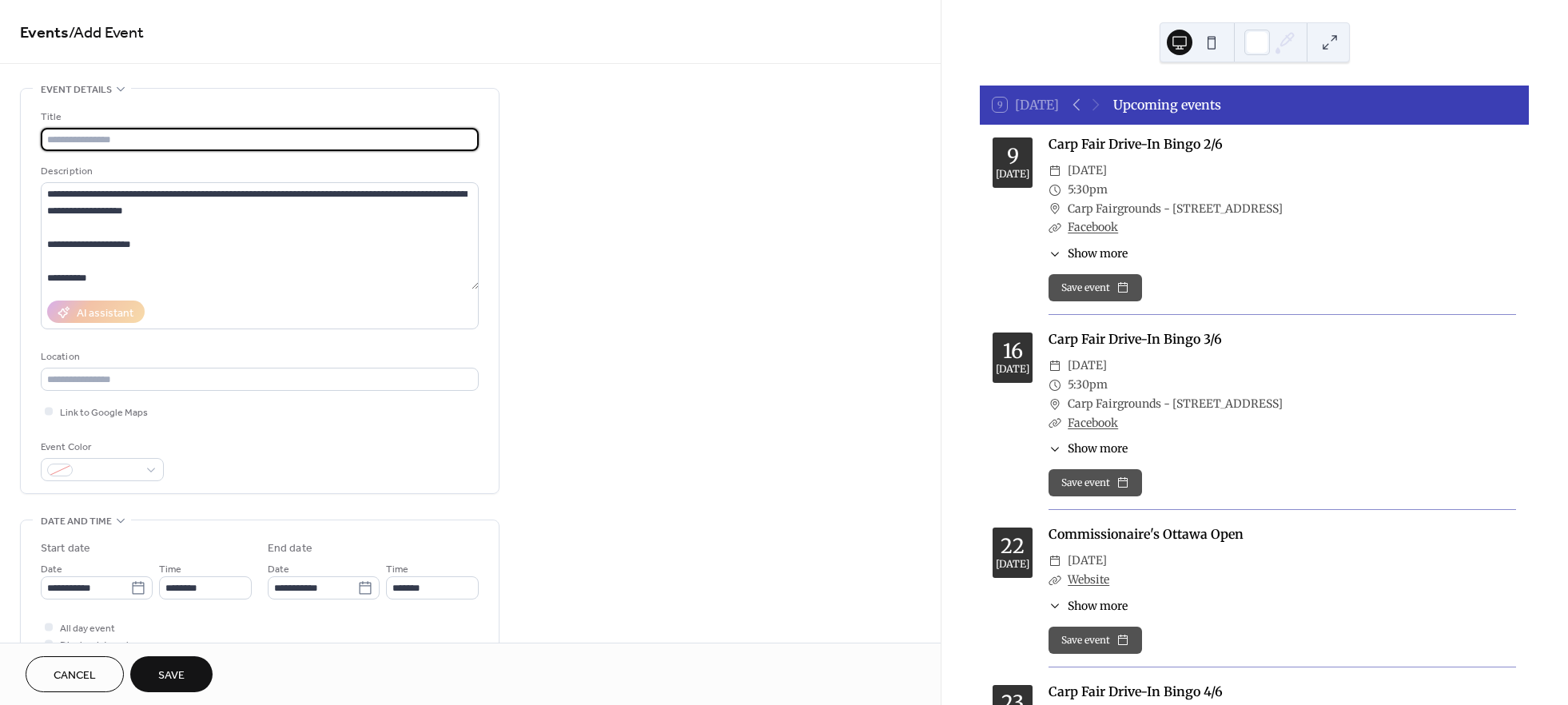 paste on "**********" 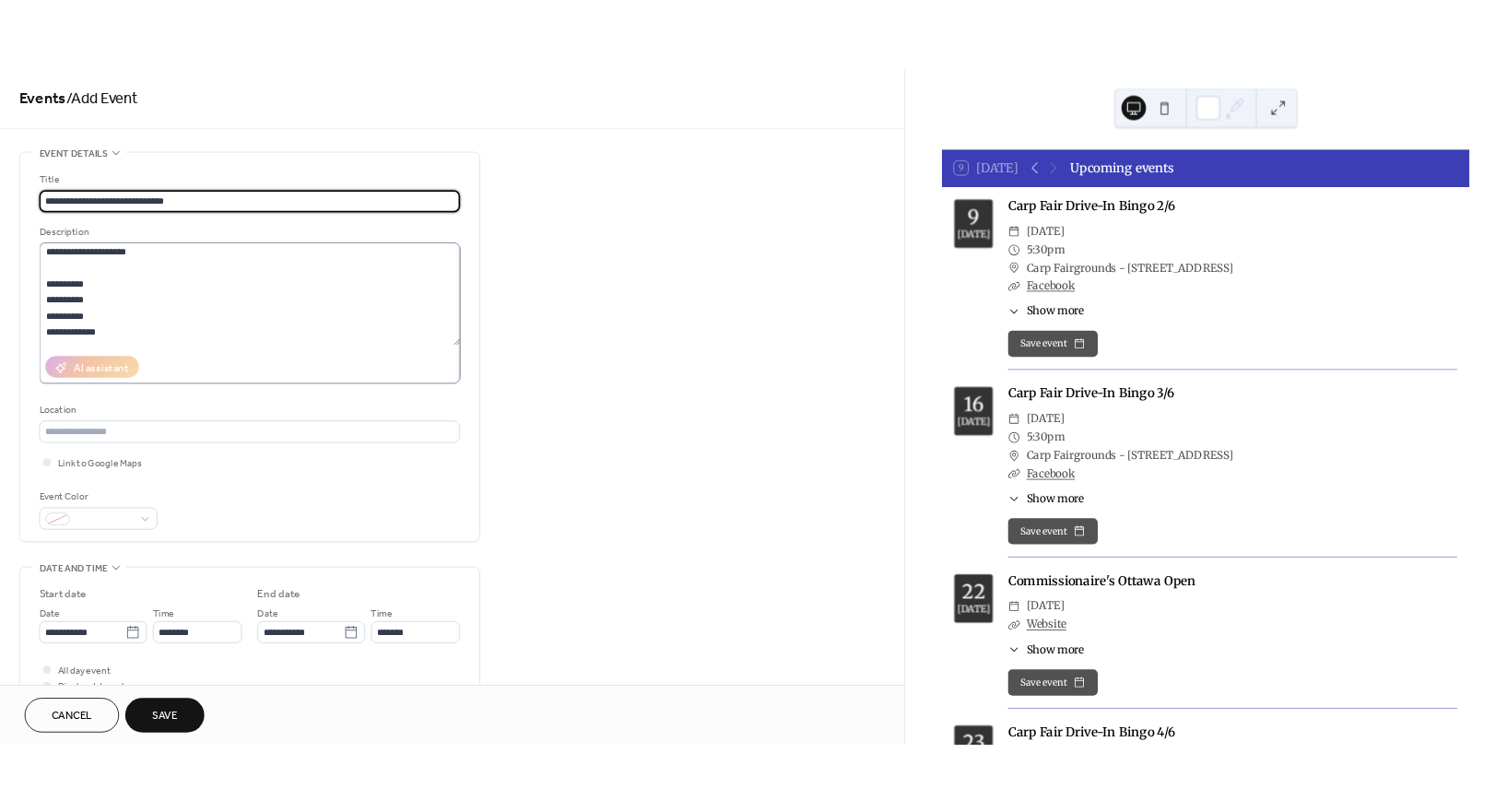 scroll, scrollTop: 60, scrollLeft: 0, axis: vertical 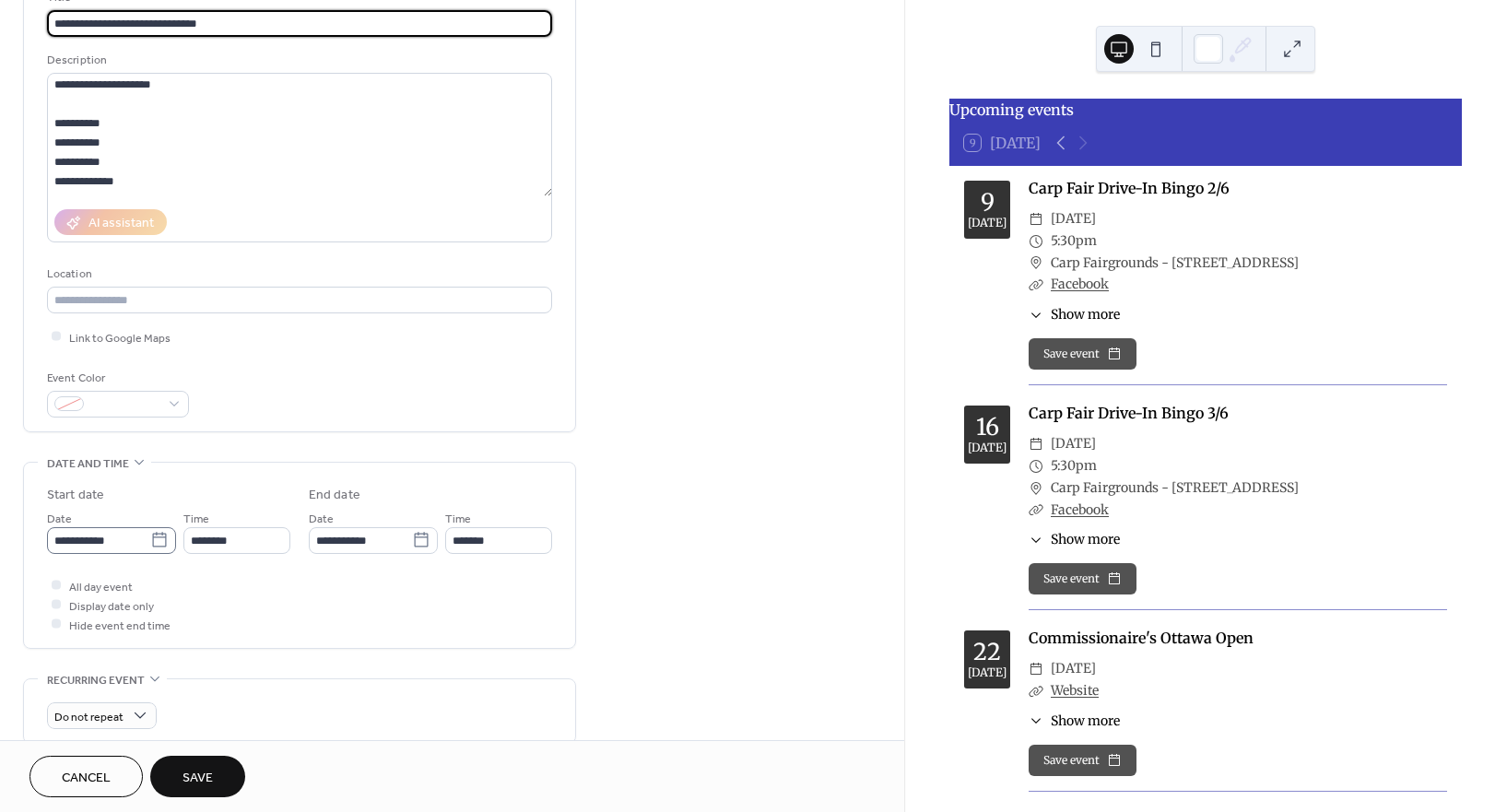 type on "**********" 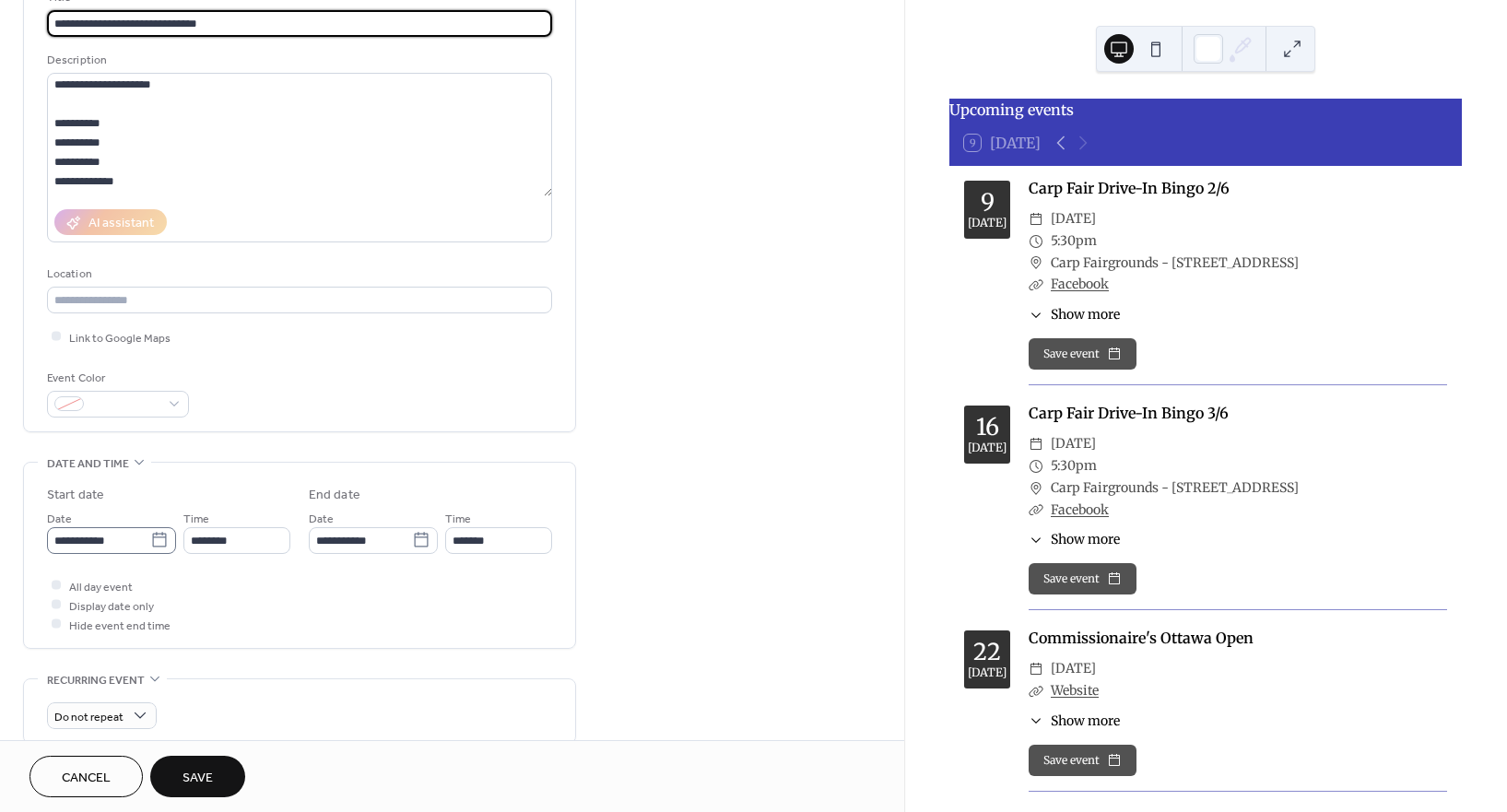 click 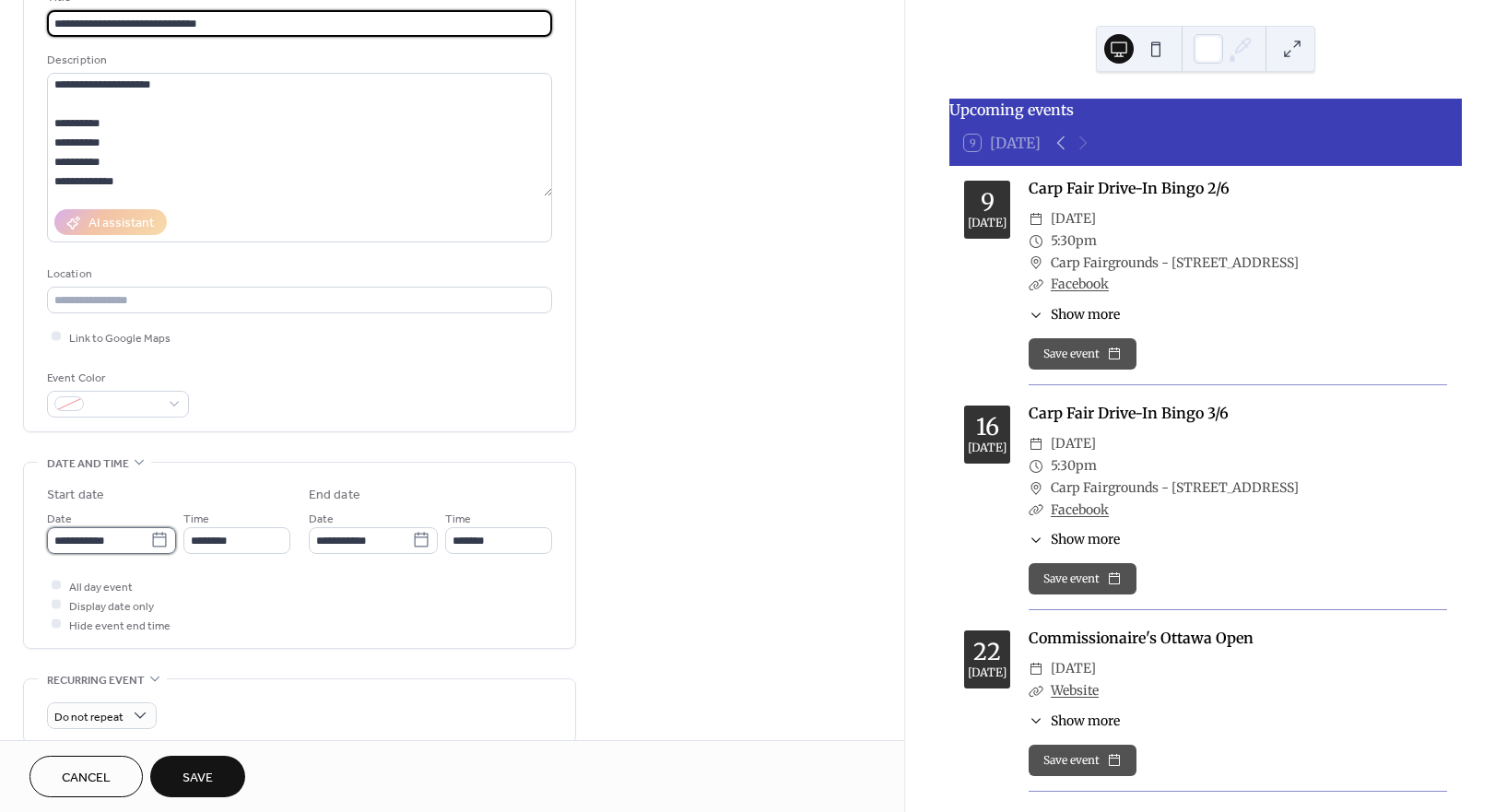 click on "**********" at bounding box center [99, 540] 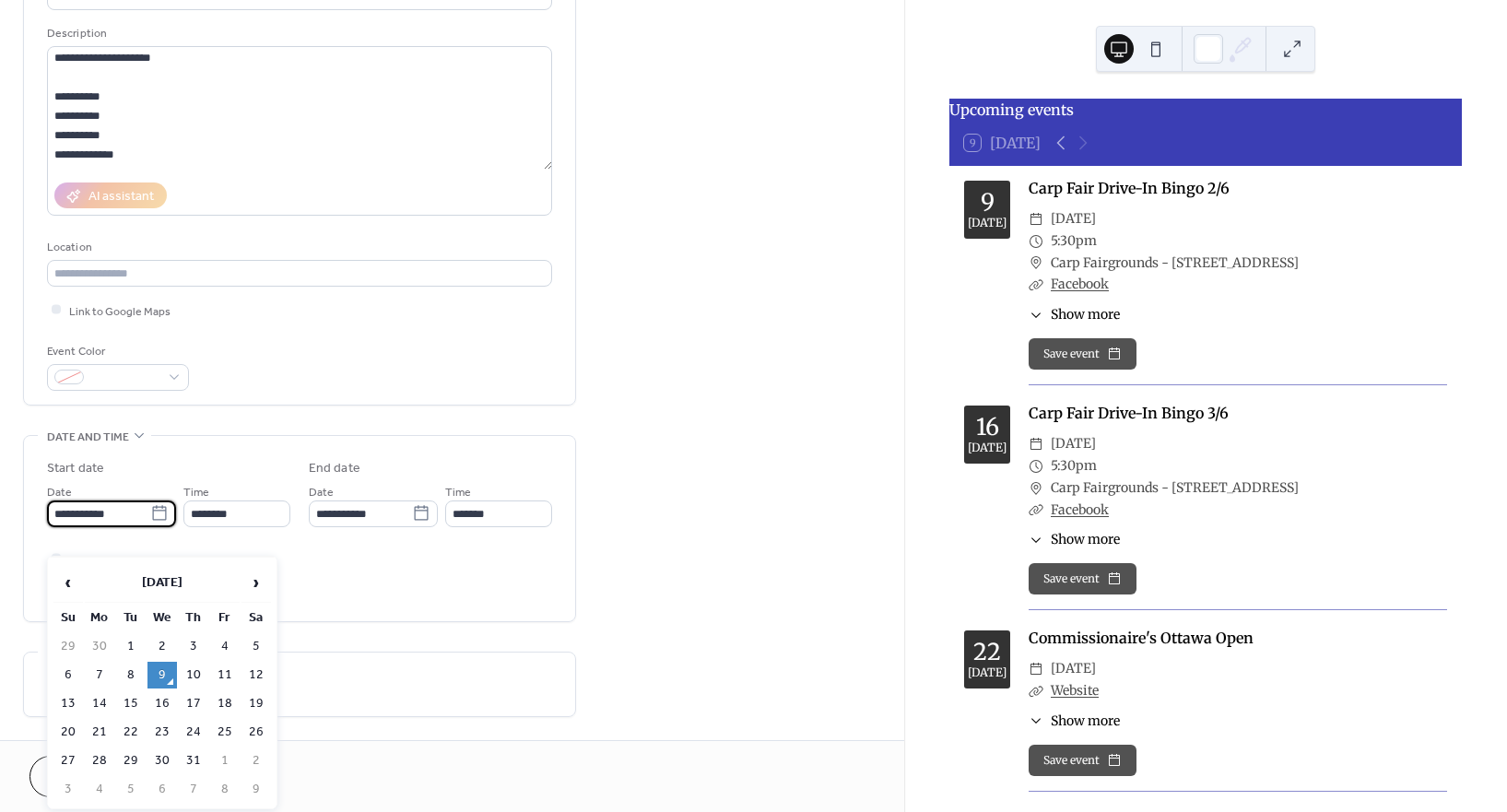scroll, scrollTop: 137, scrollLeft: 0, axis: vertical 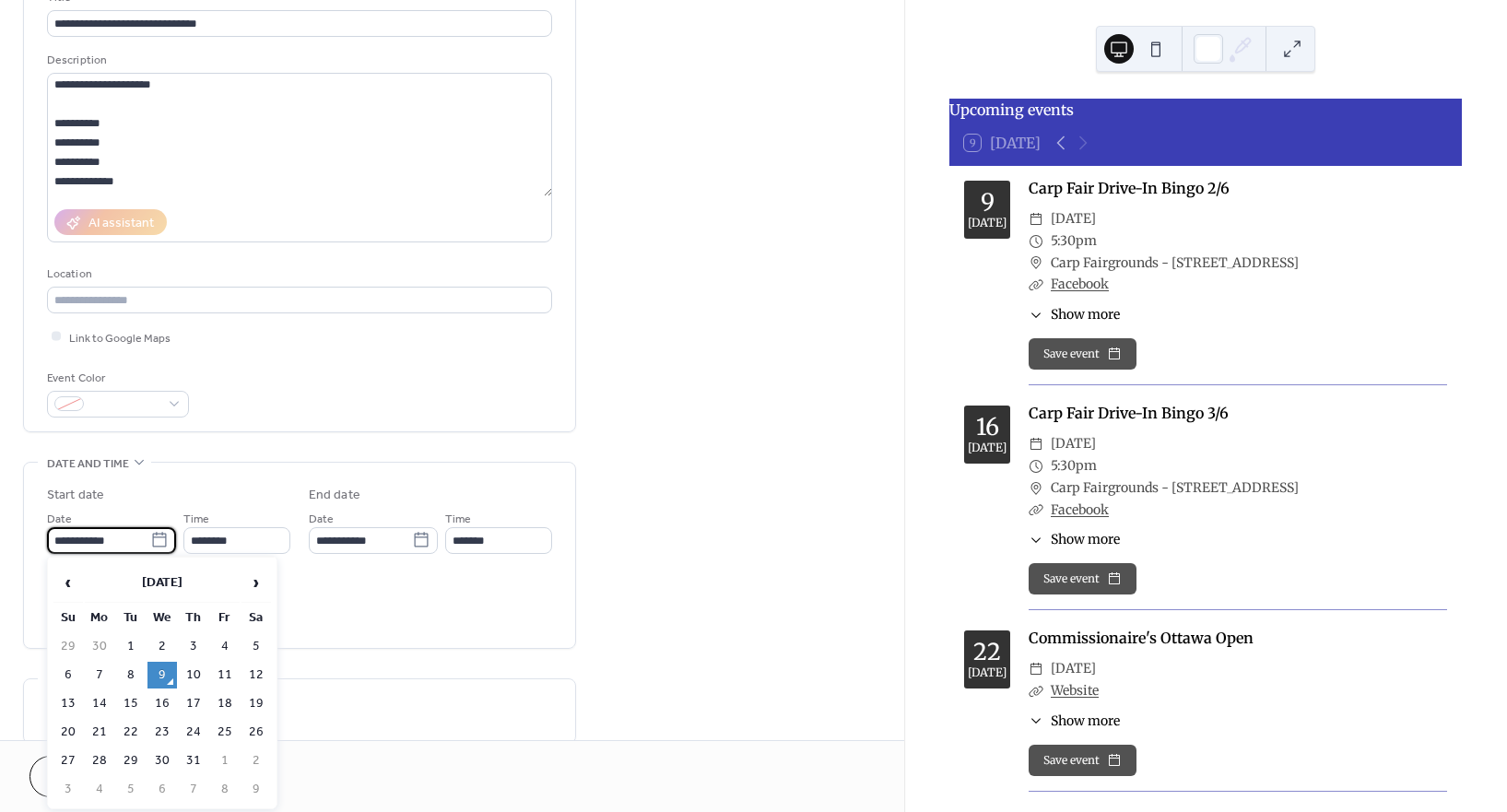drag, startPoint x: 64, startPoint y: 536, endPoint x: 48, endPoint y: 538, distance: 16.124515 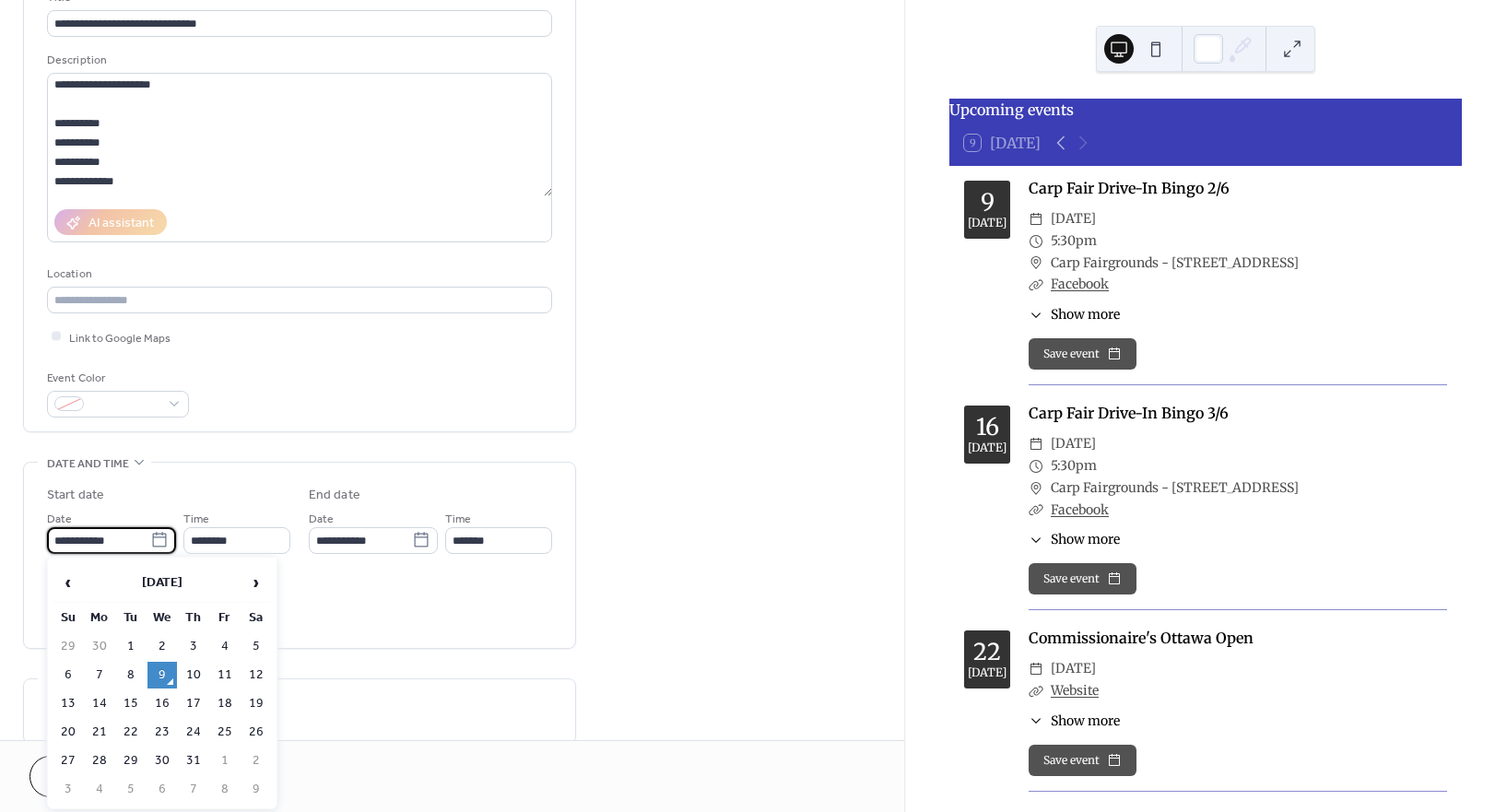 click on "**********" at bounding box center [99, 540] 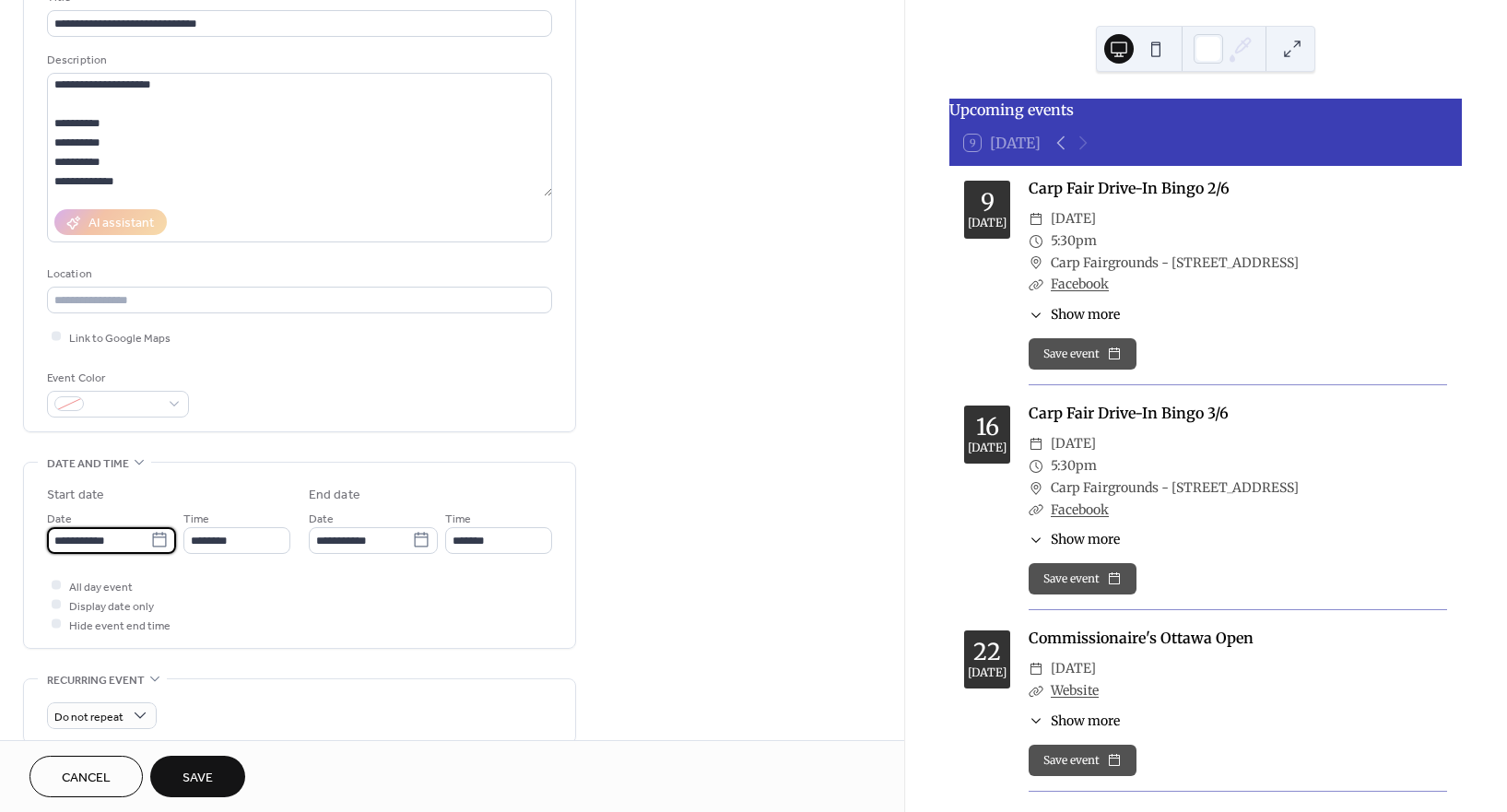 type on "**********" 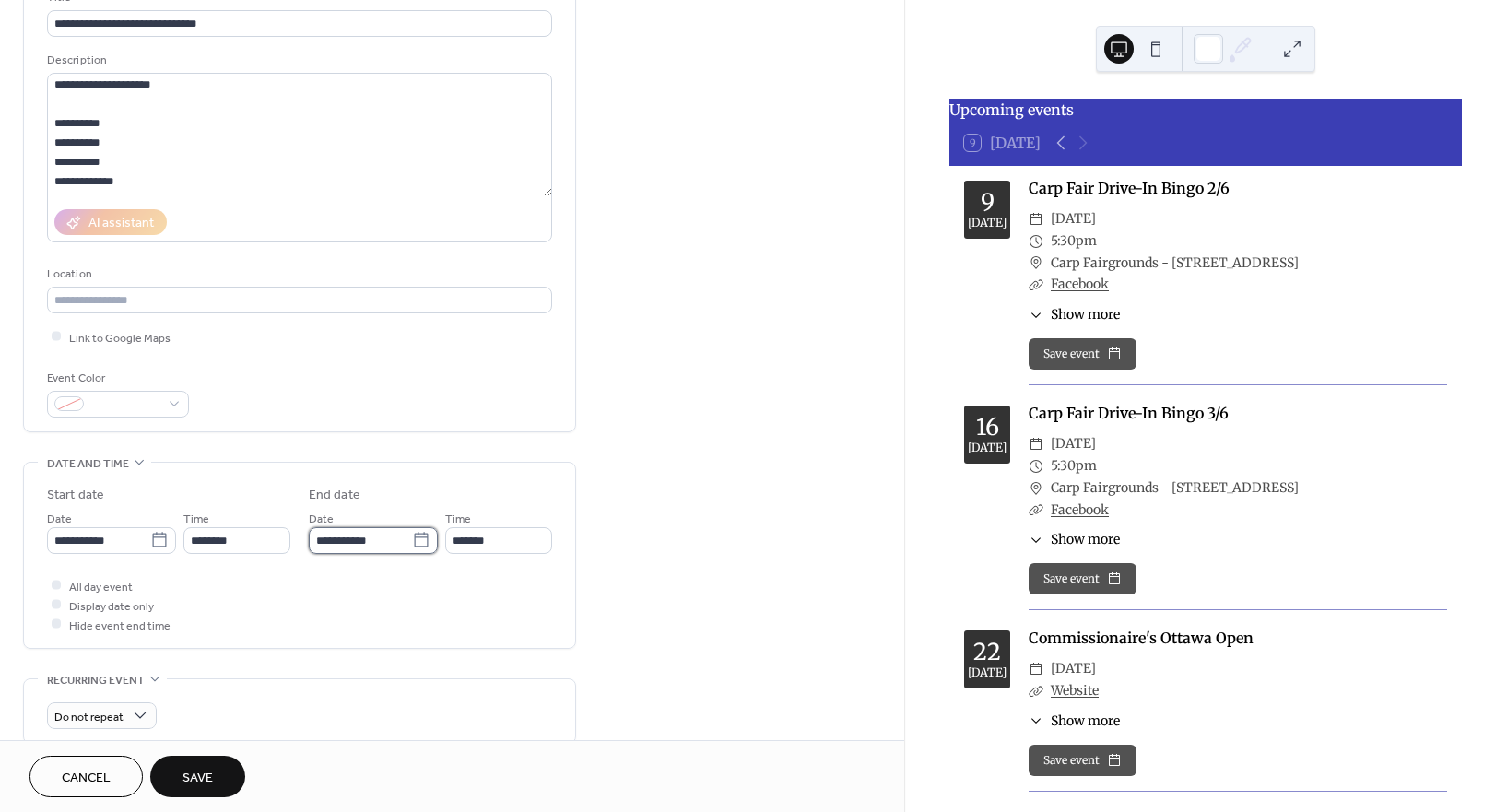 click on "**********" at bounding box center (360, 540) 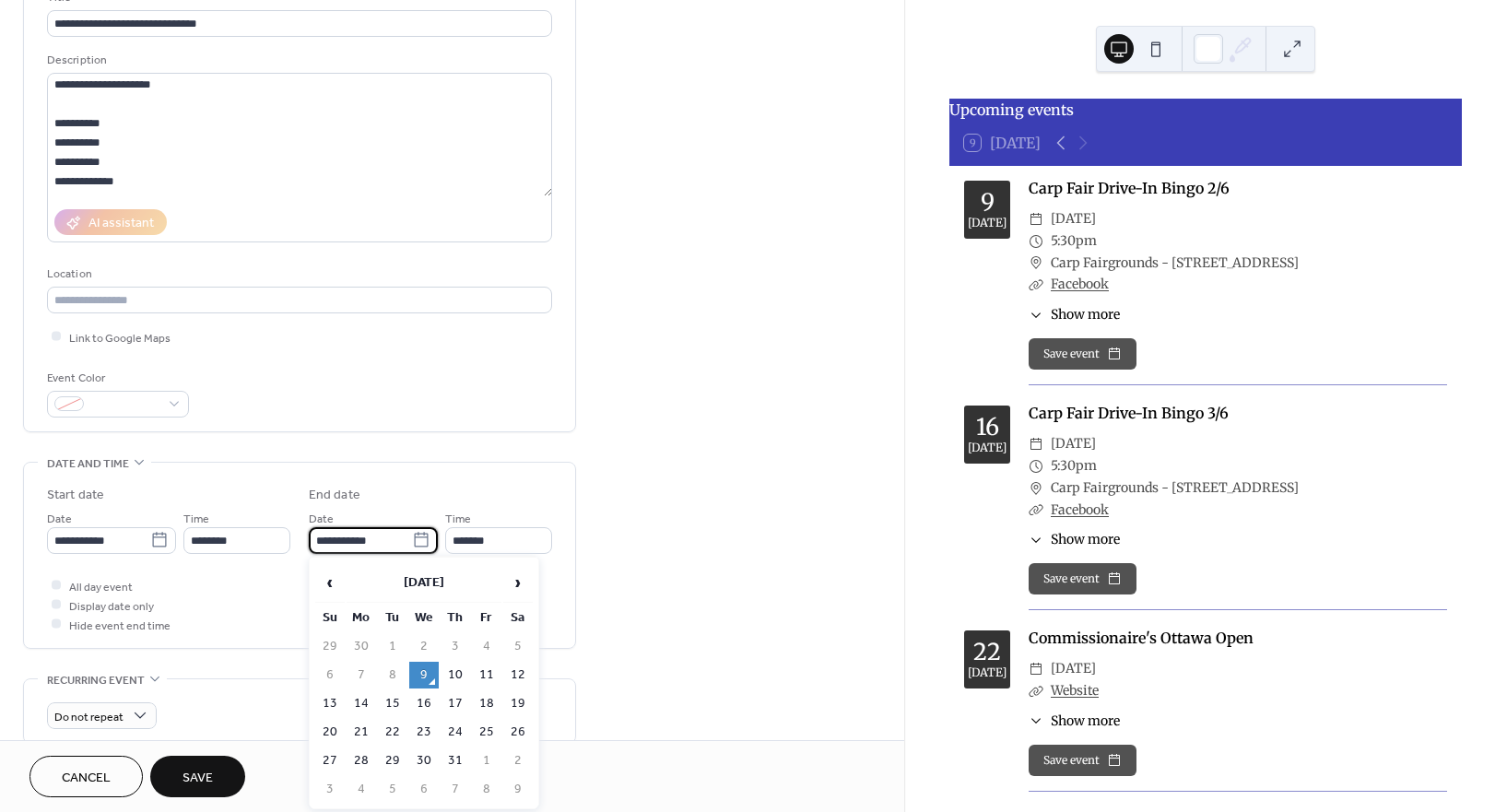 drag, startPoint x: 329, startPoint y: 539, endPoint x: 314, endPoint y: 547, distance: 17 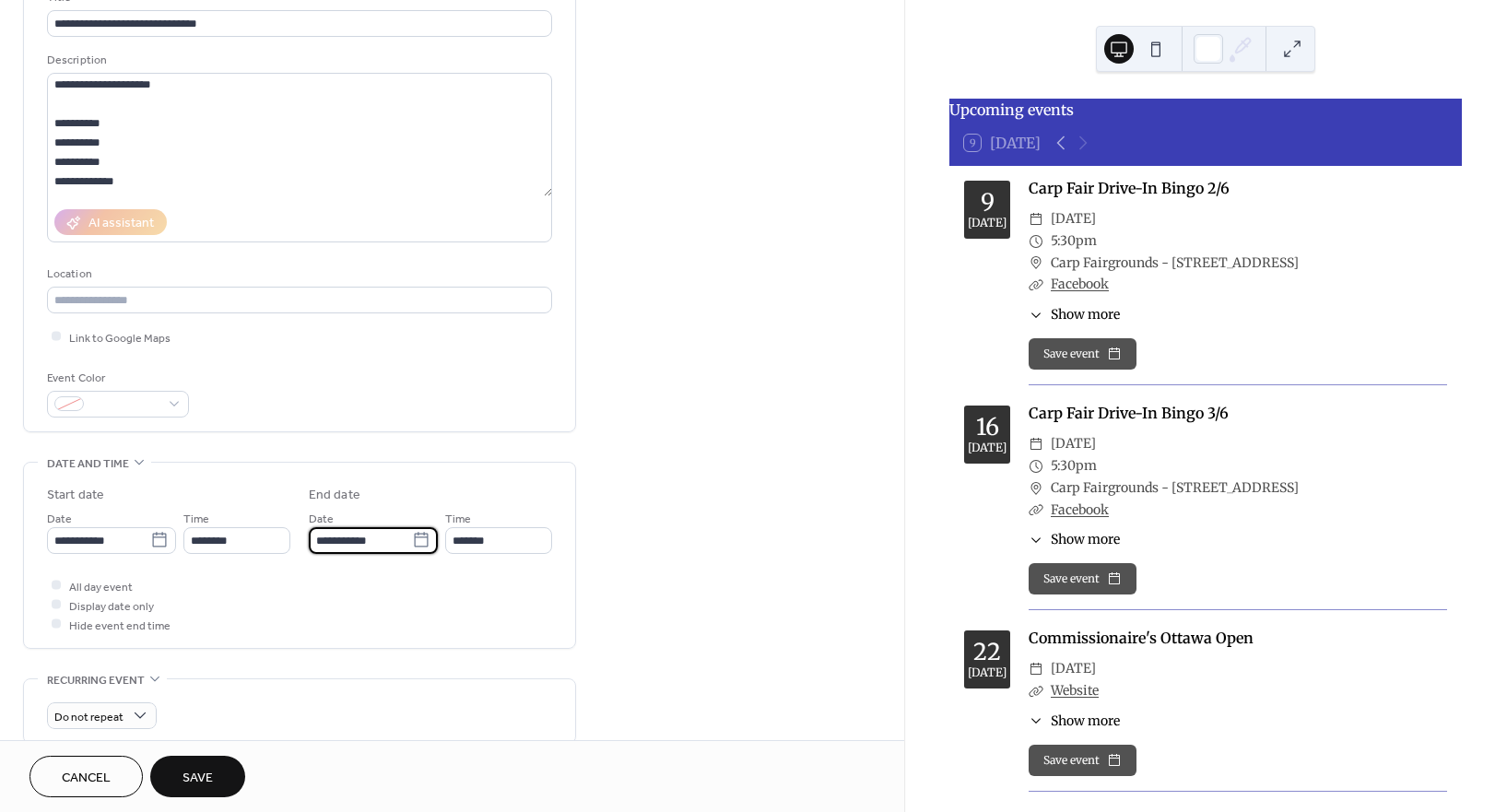 type on "**********" 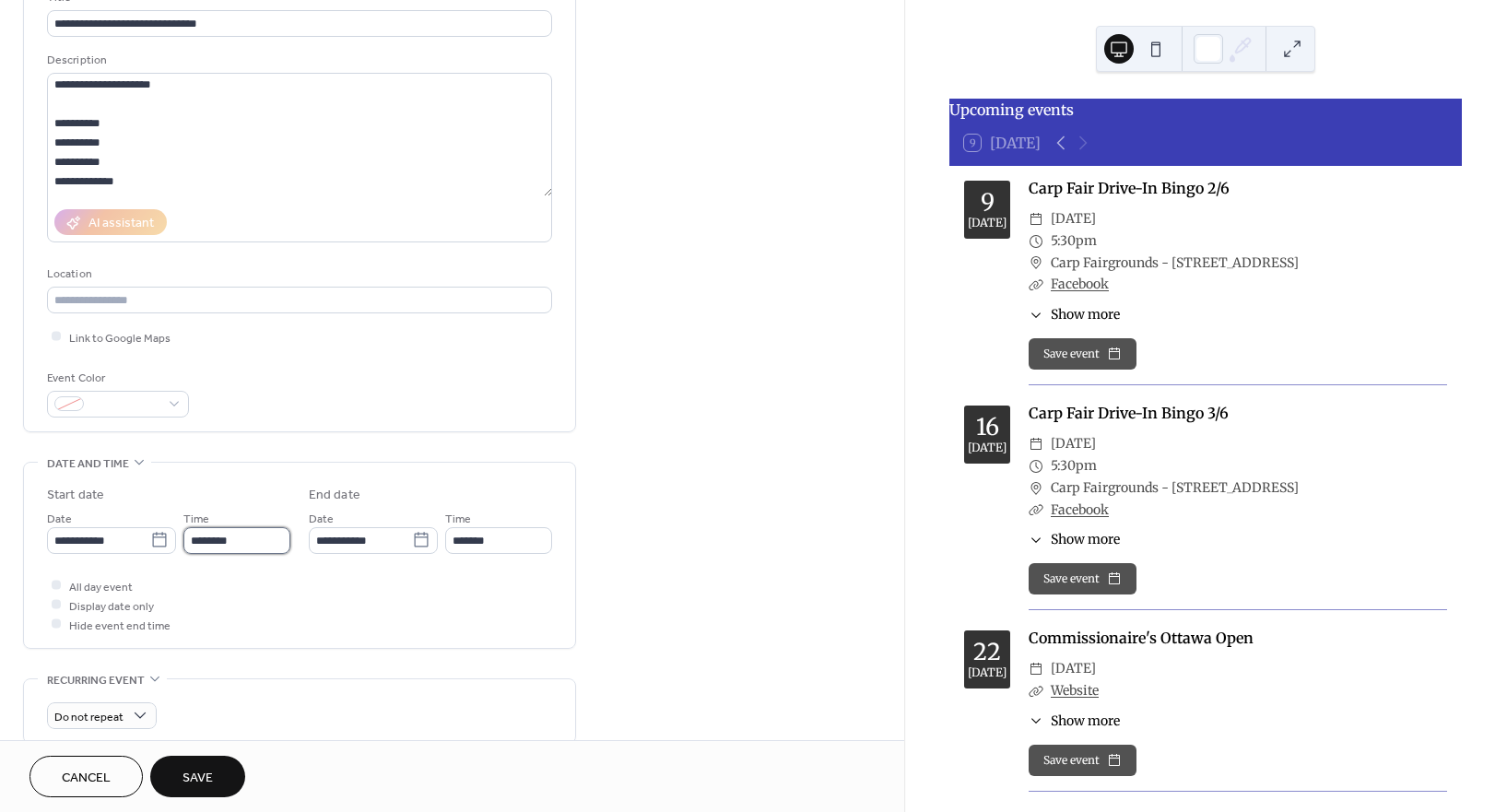 click on "********" at bounding box center [237, 540] 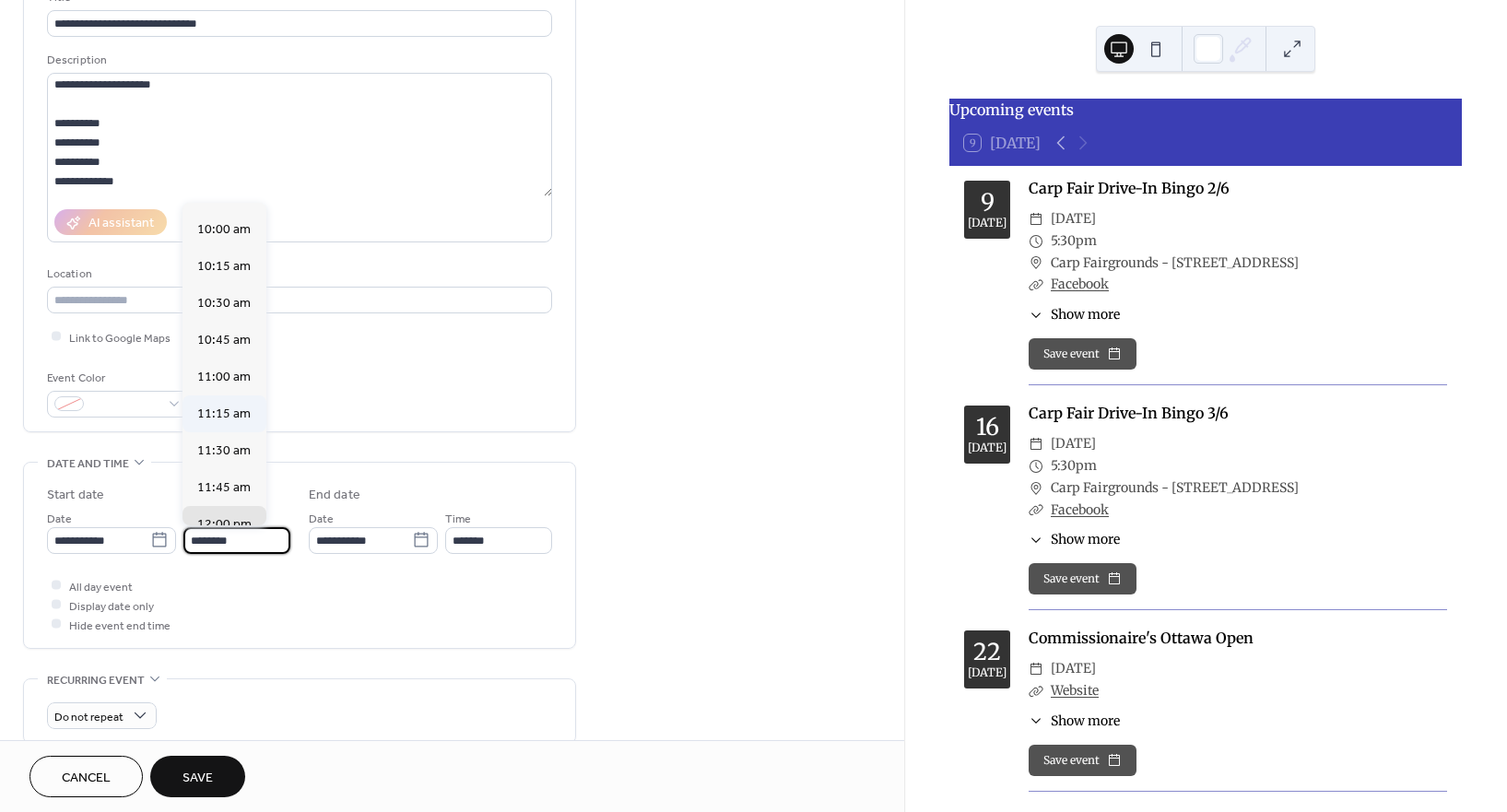 scroll, scrollTop: 1465, scrollLeft: 0, axis: vertical 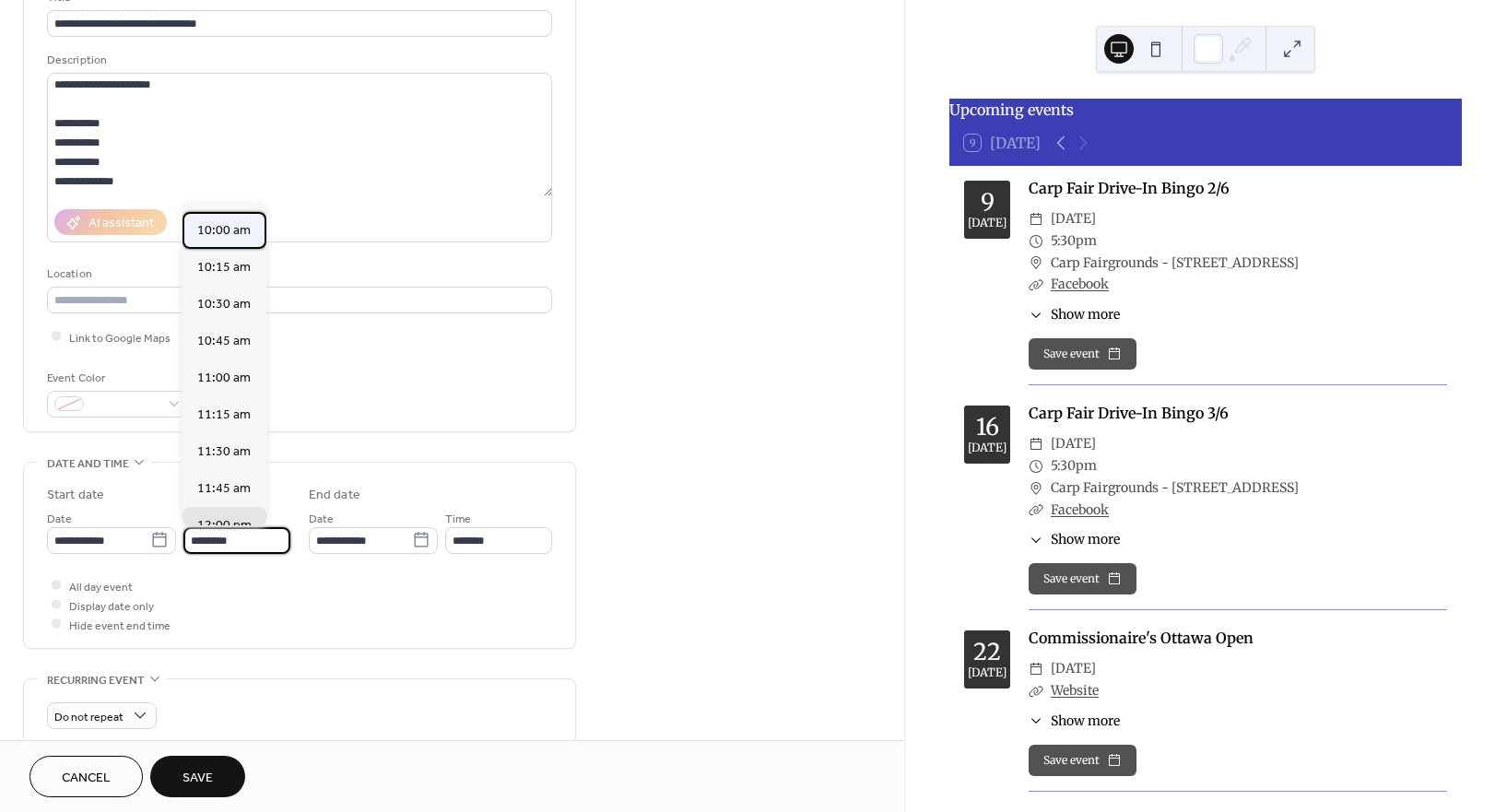 click on "10:00 am" at bounding box center (224, 230) 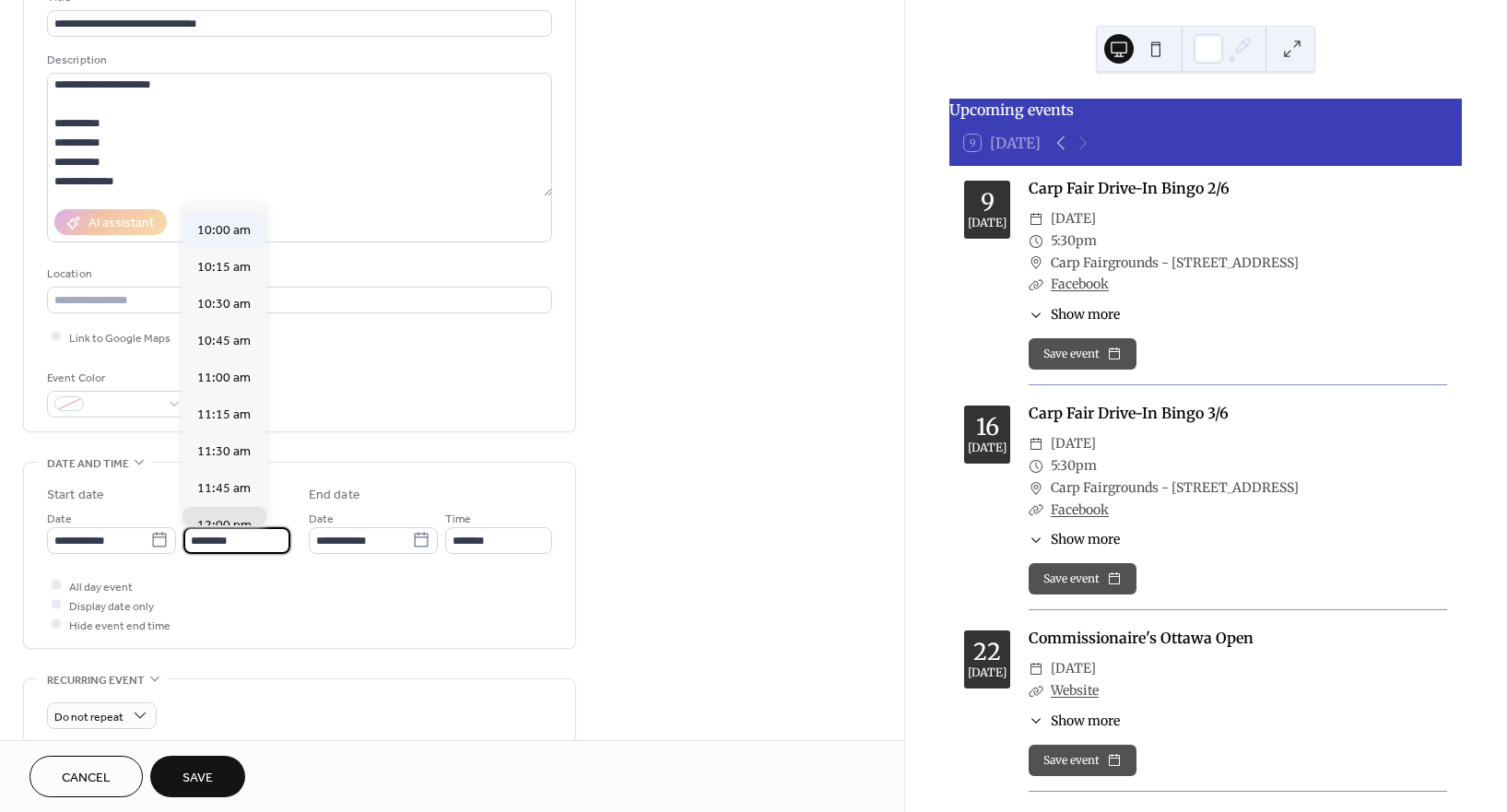 type on "**********" 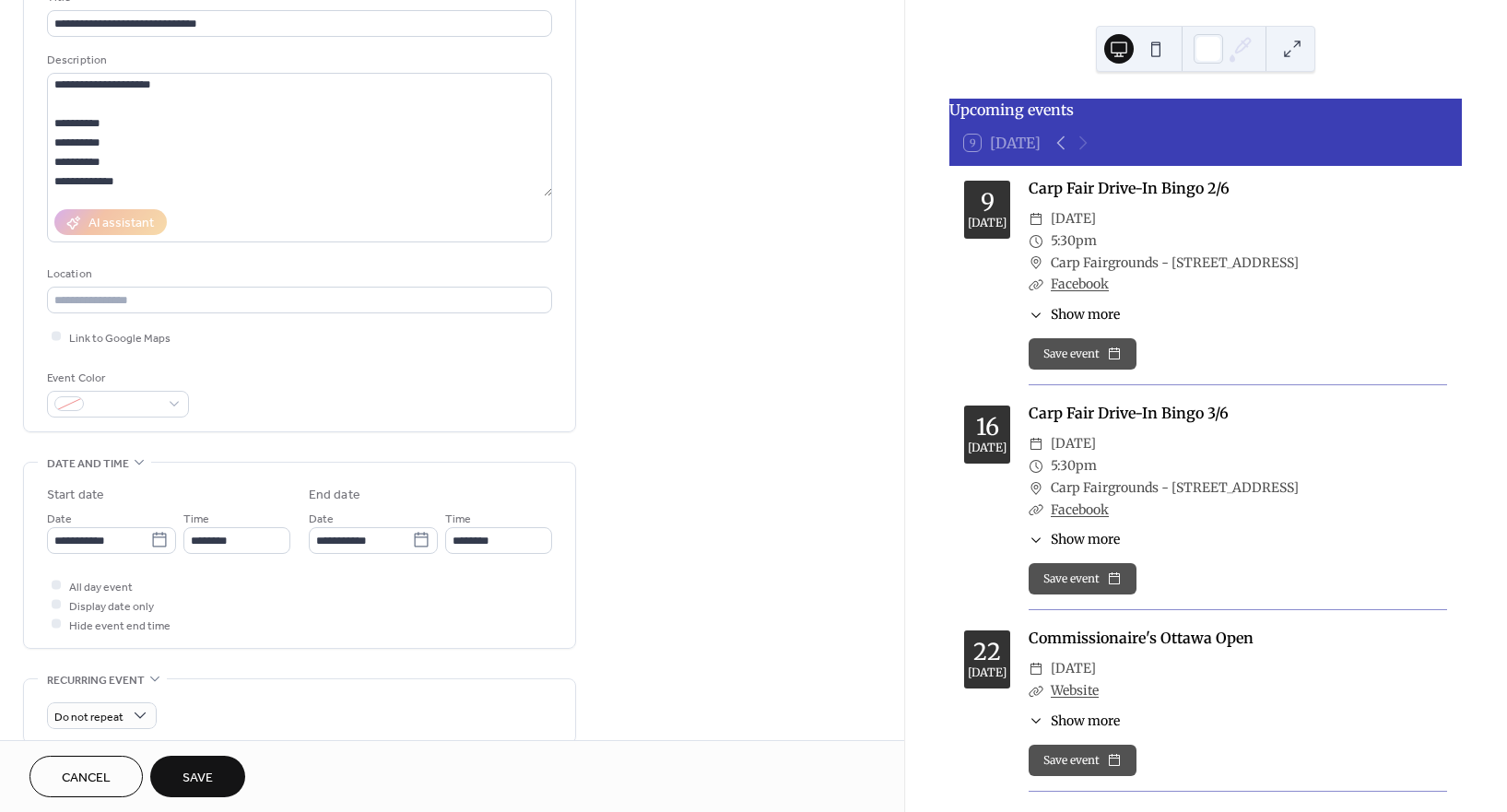 click on "**********" at bounding box center (300, 559) 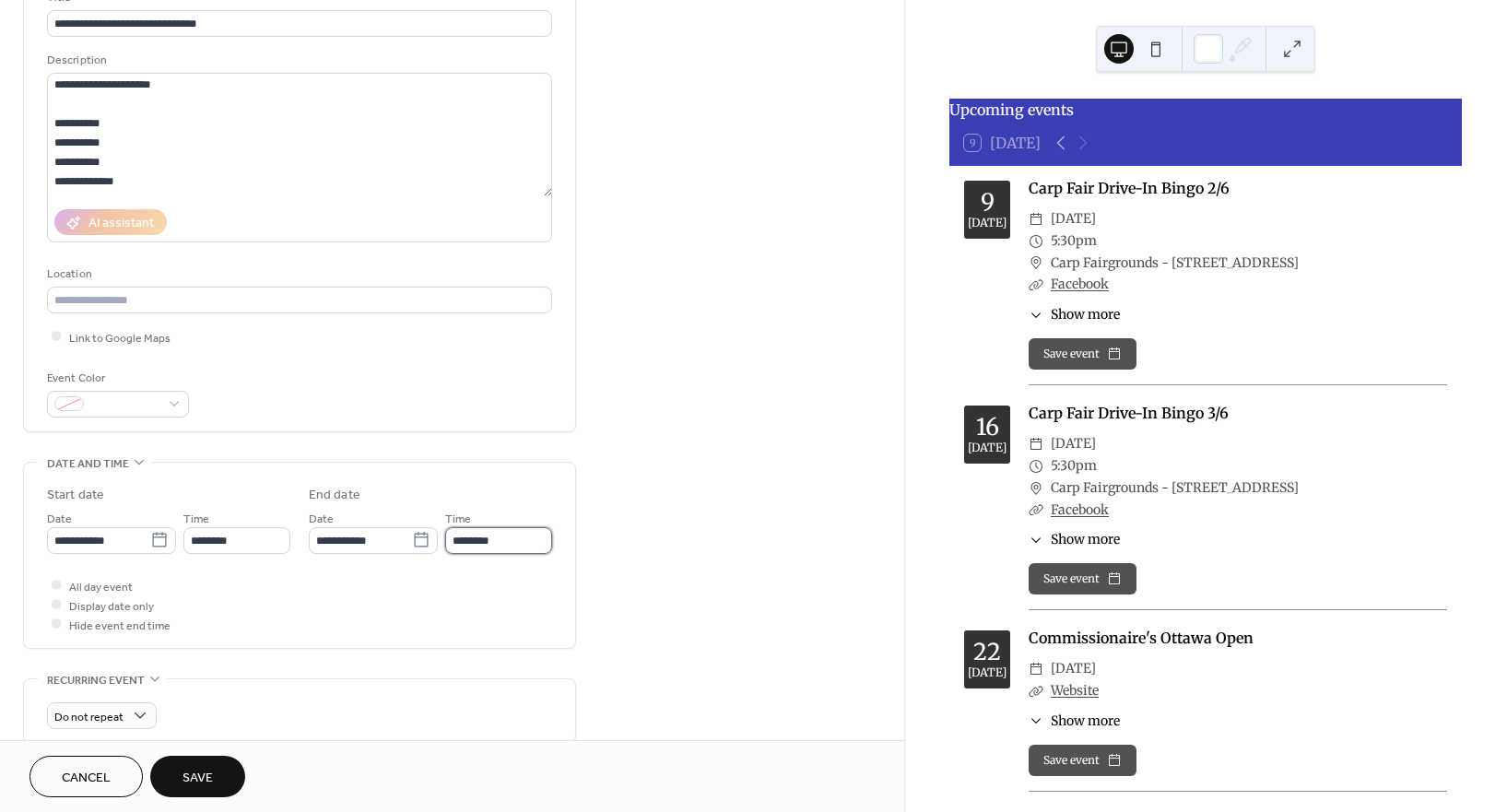 click on "********" at bounding box center [499, 540] 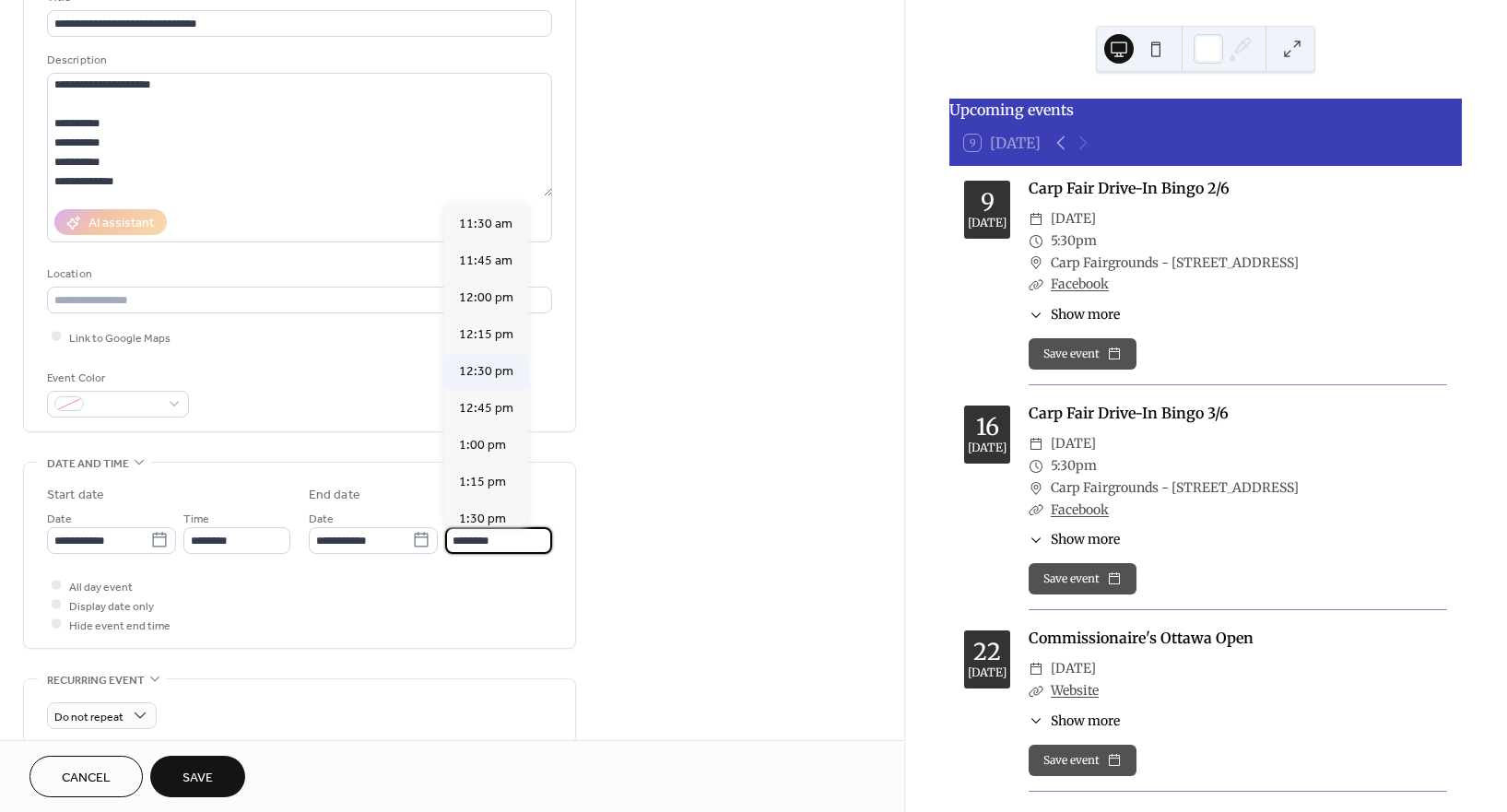 scroll, scrollTop: 183, scrollLeft: 0, axis: vertical 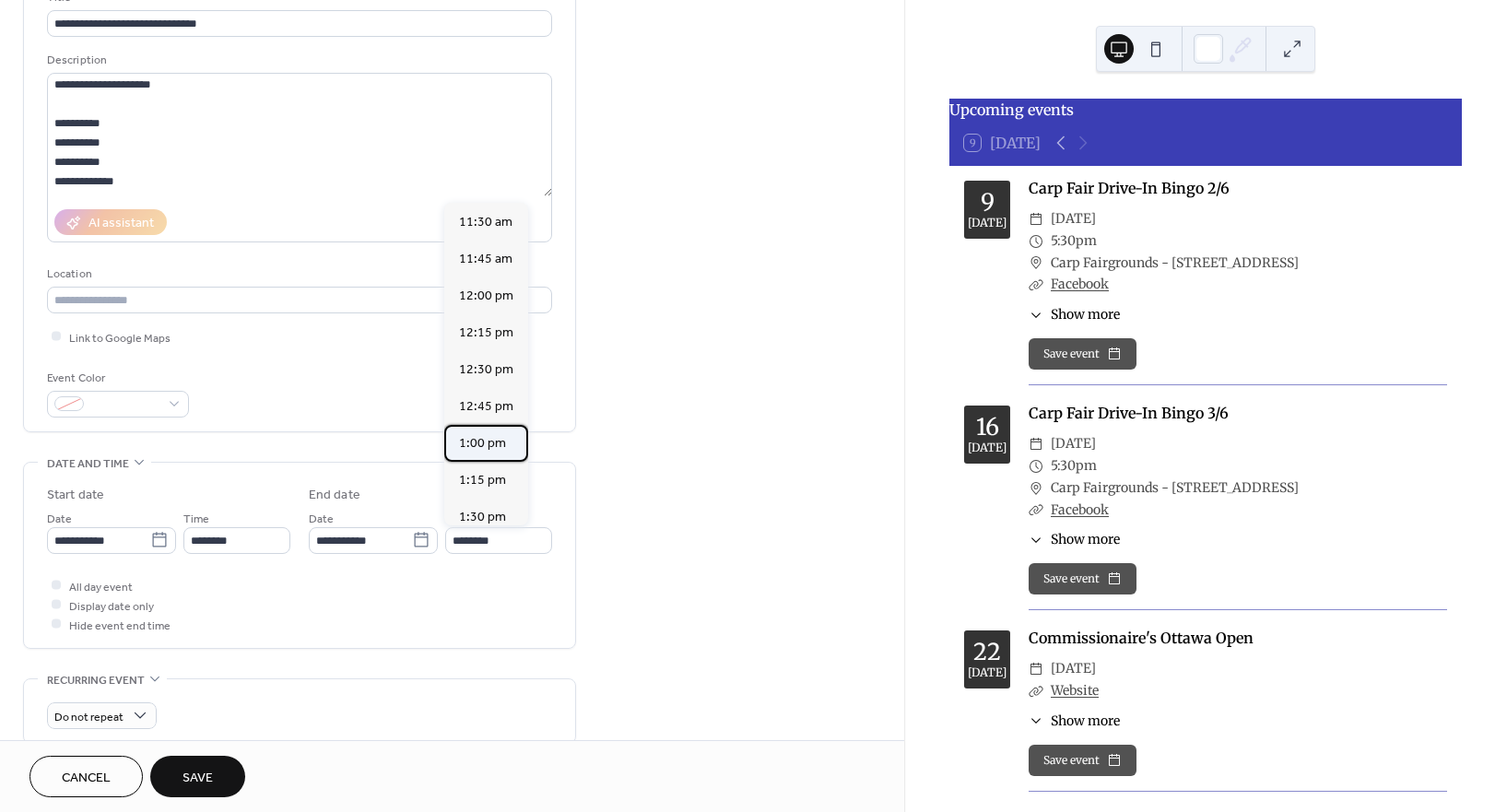 click on "1:00 pm" at bounding box center [482, 443] 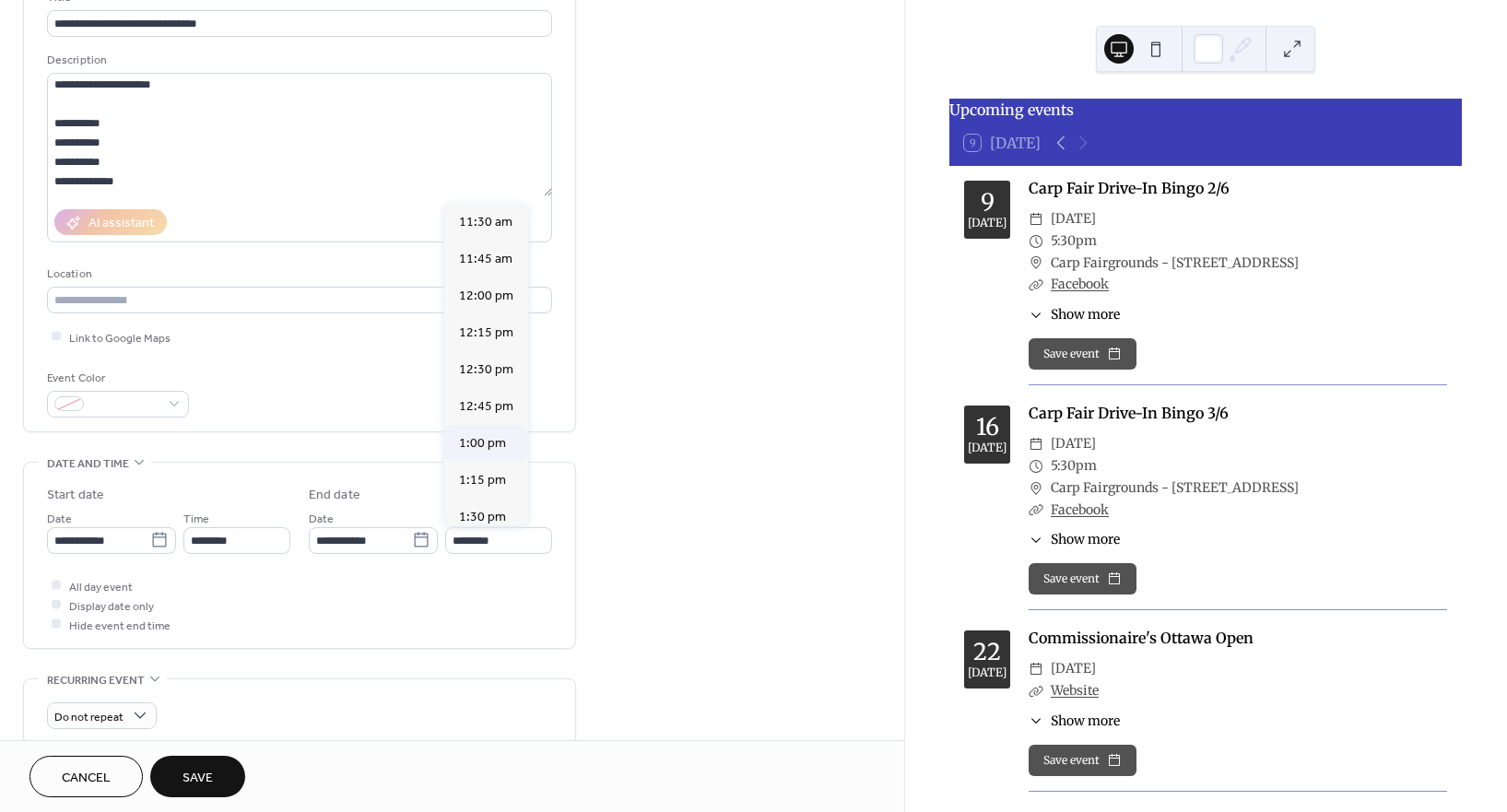 type on "*******" 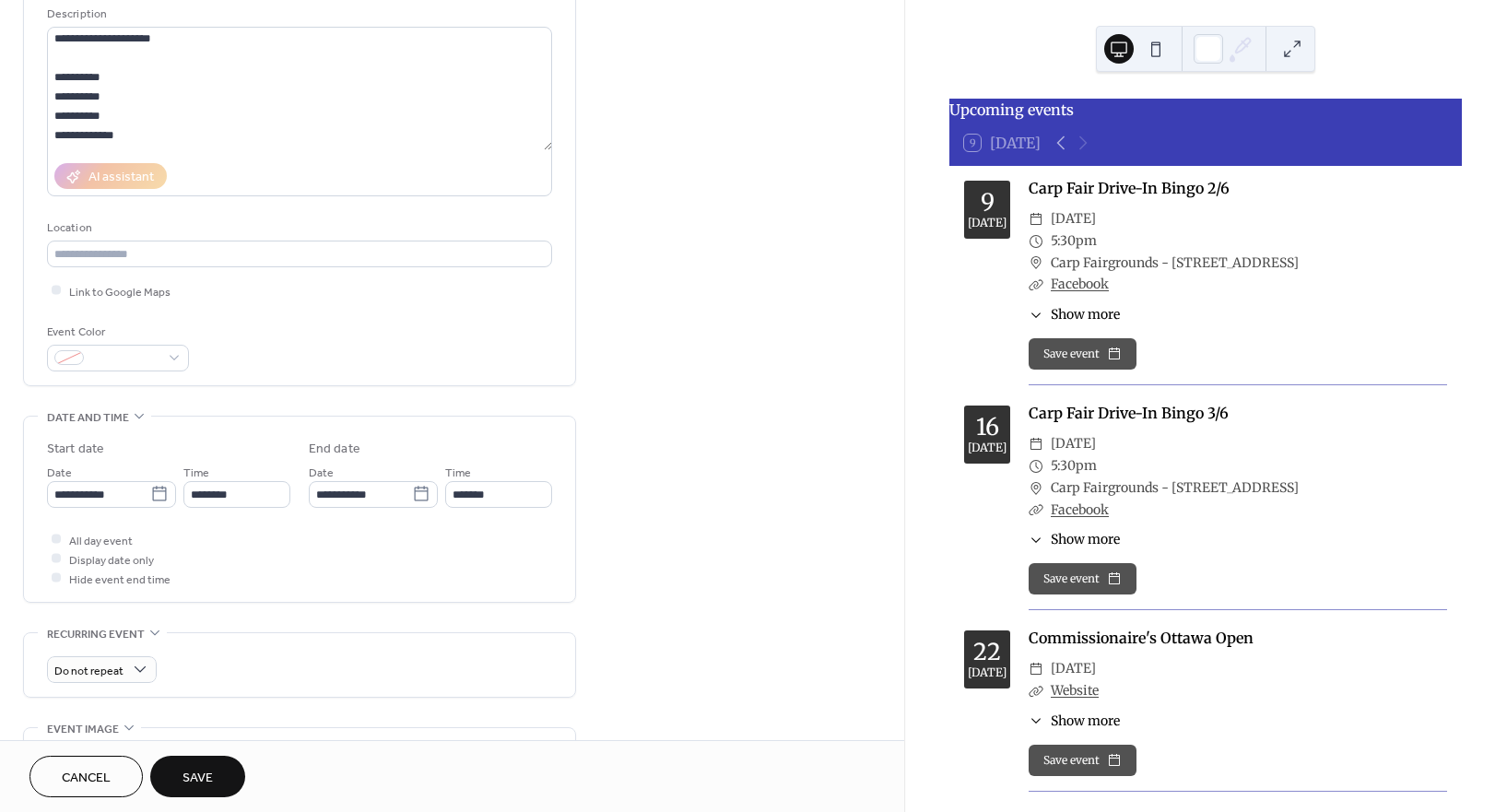 scroll, scrollTop: 137, scrollLeft: 0, axis: vertical 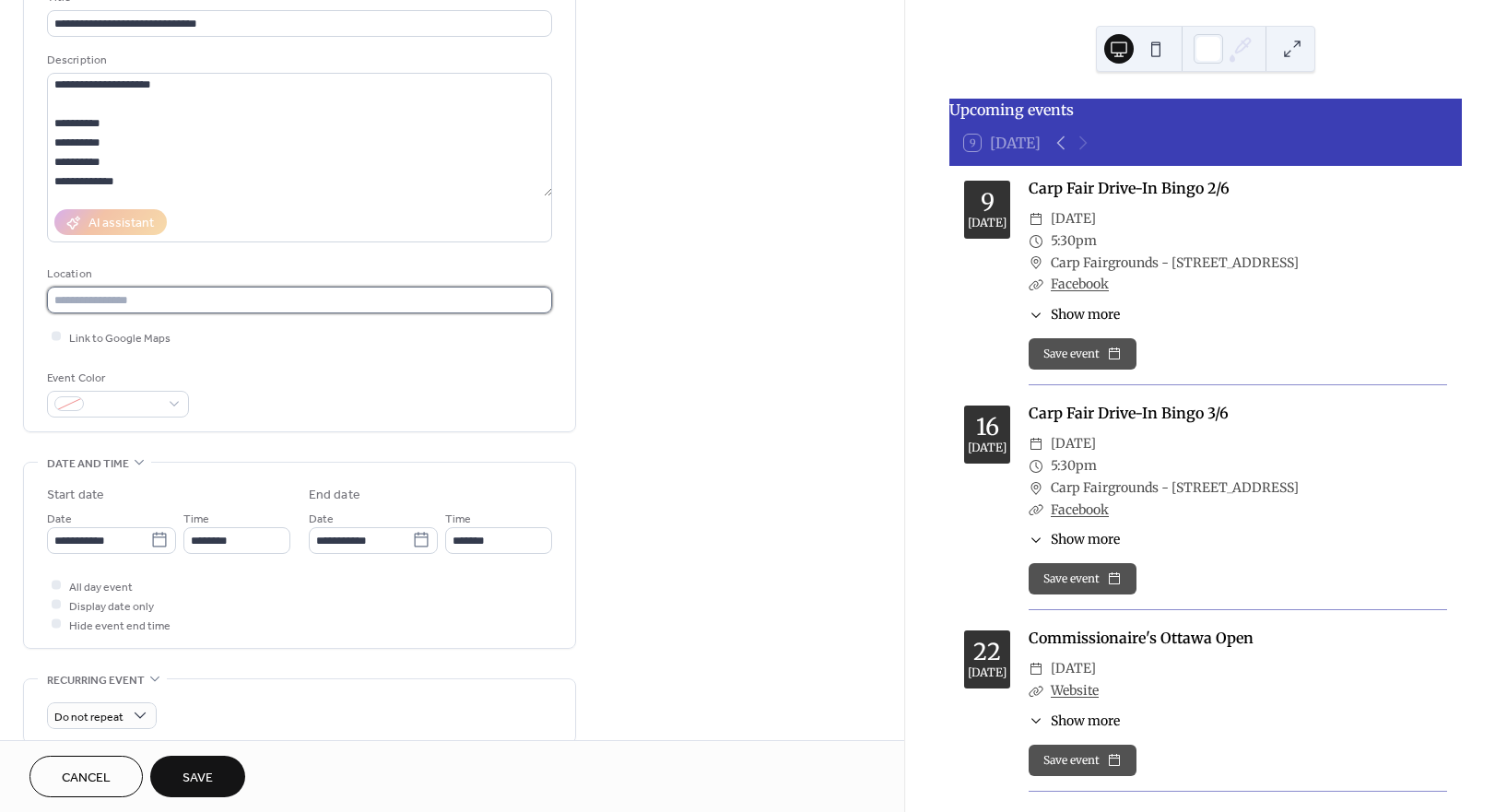 click at bounding box center (300, 300) 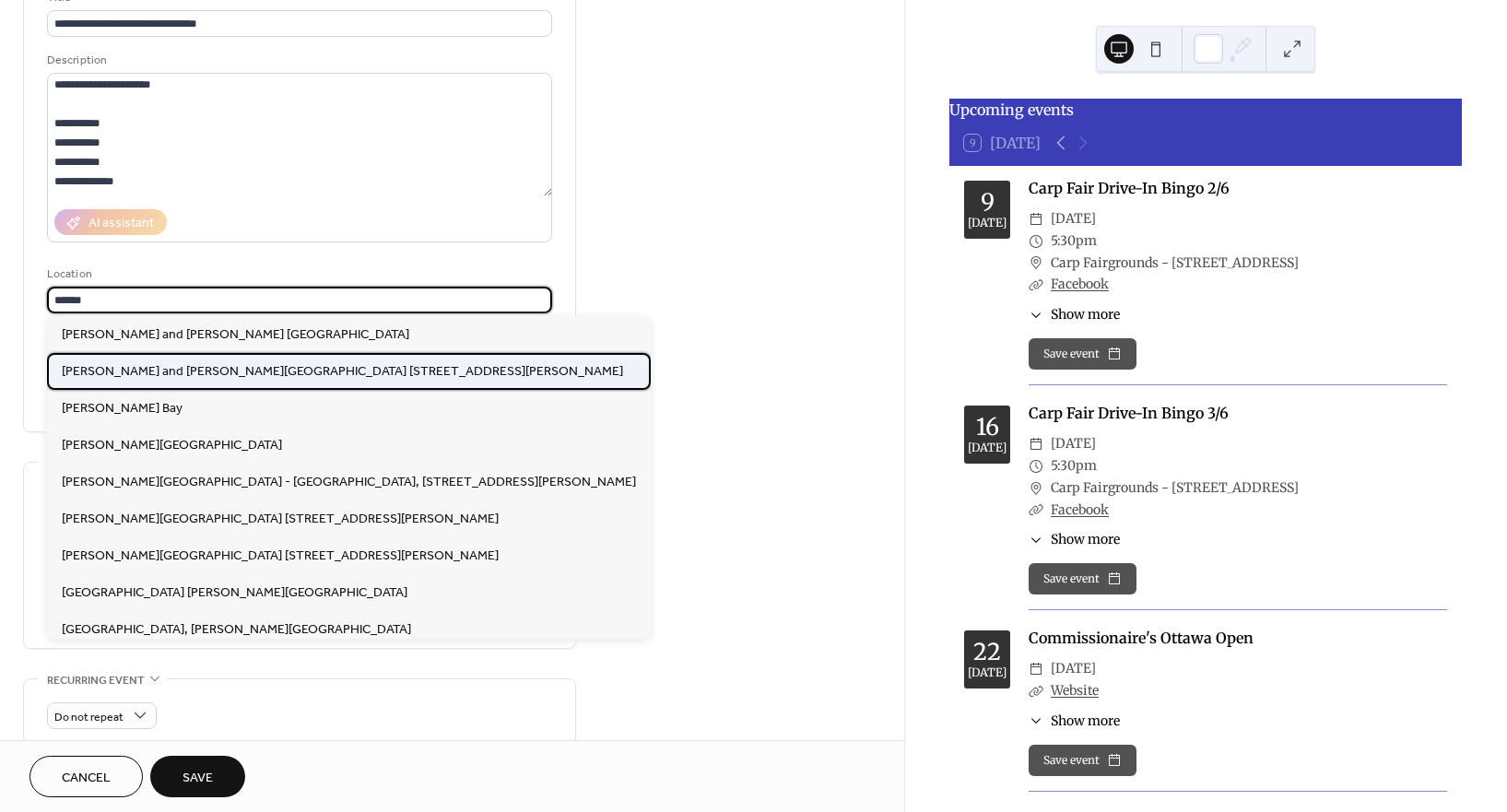 click on "[PERSON_NAME] and [PERSON_NAME][GEOGRAPHIC_DATA] [STREET_ADDRESS][PERSON_NAME]" at bounding box center [342, 371] 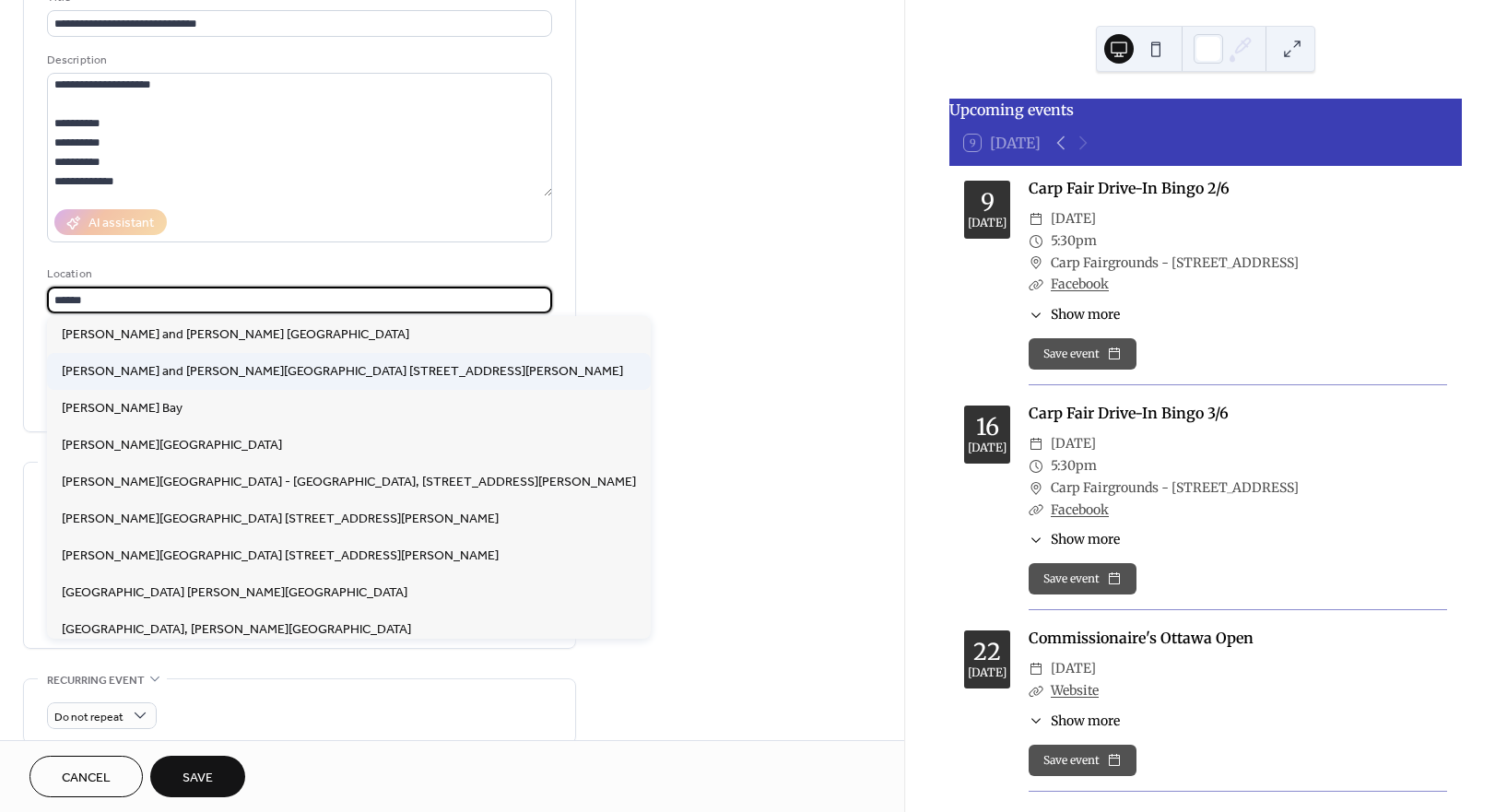 type on "**********" 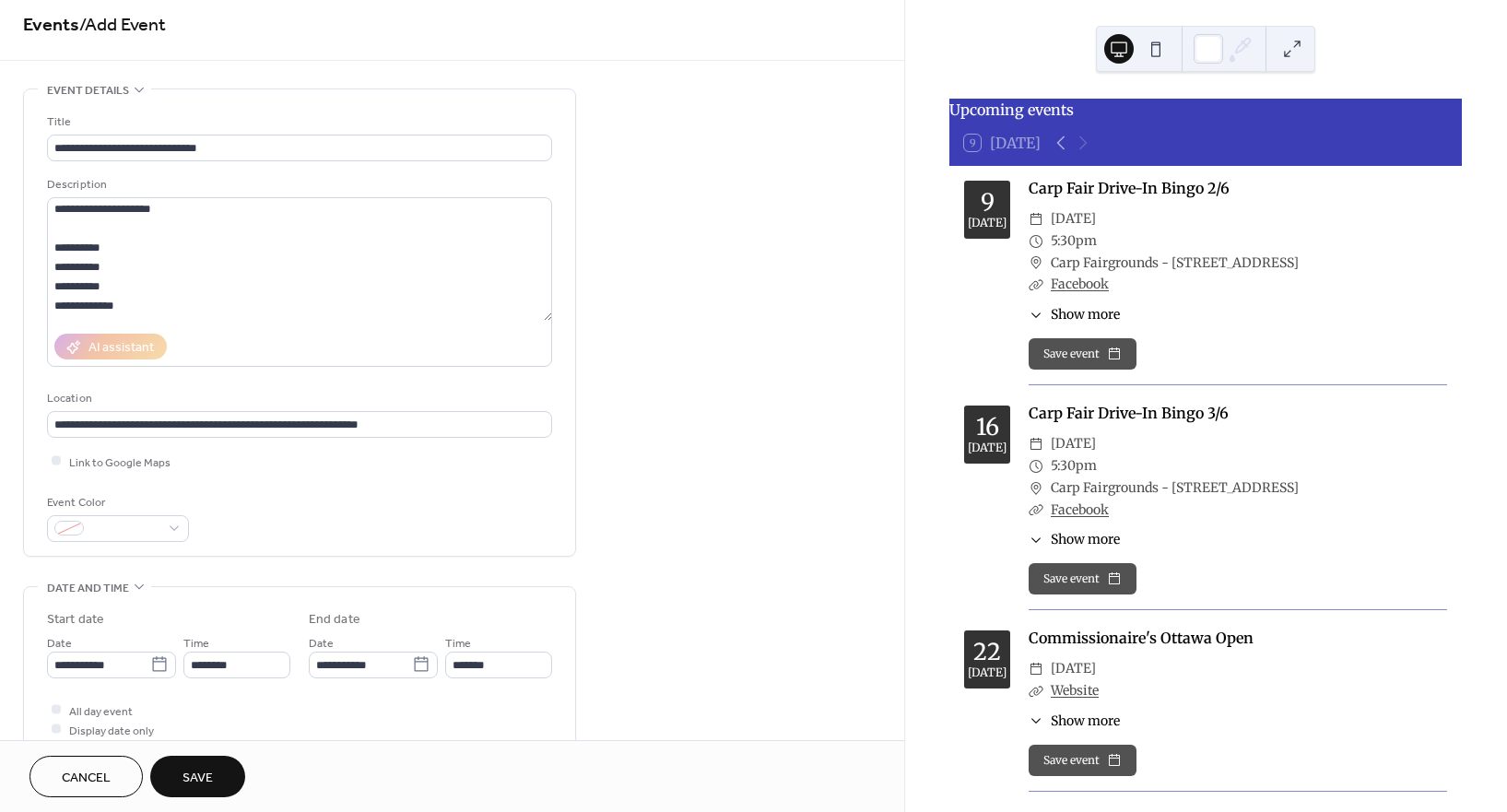 scroll, scrollTop: 0, scrollLeft: 0, axis: both 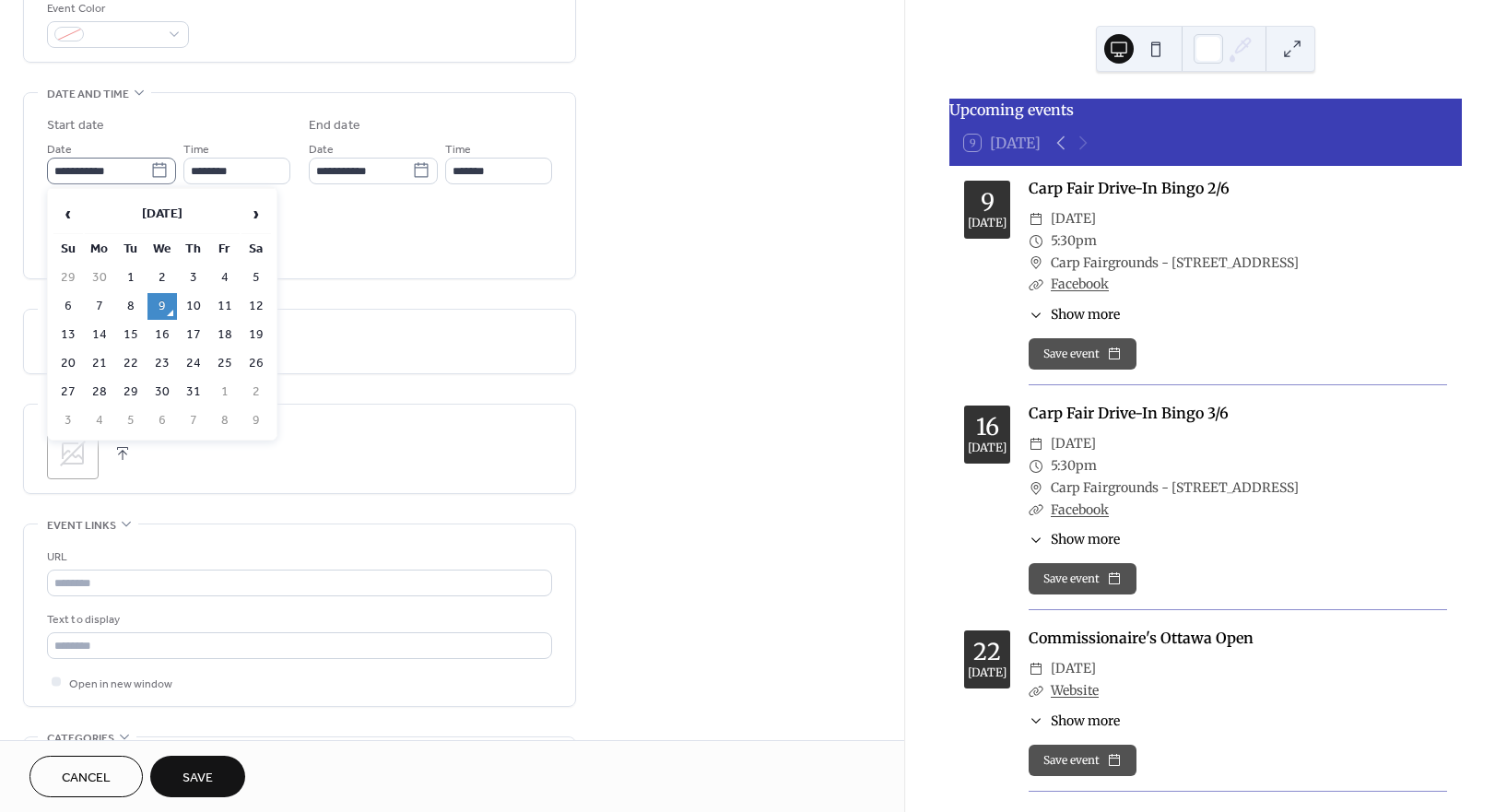 click on "**********" at bounding box center (112, 171) 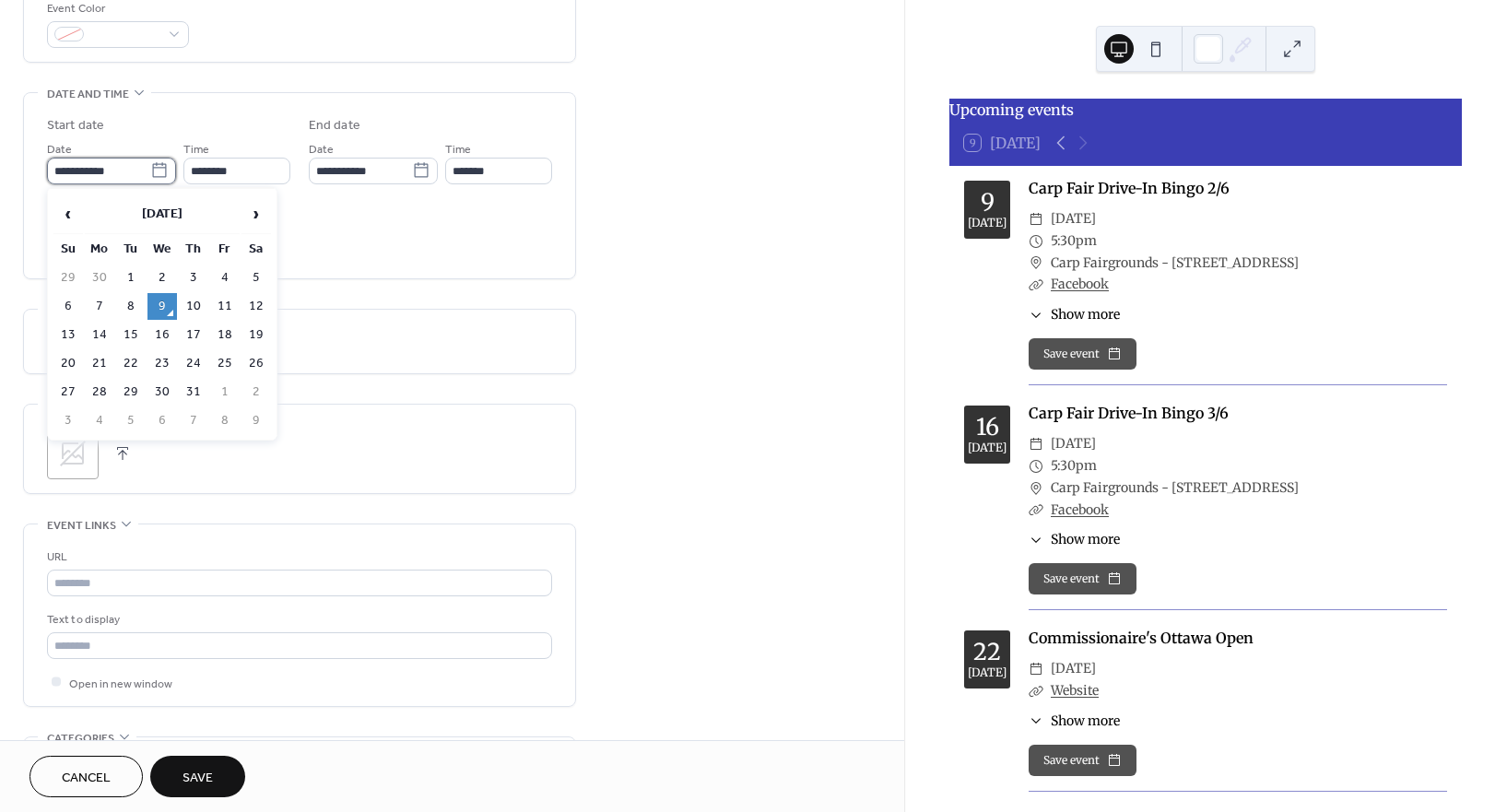 click on "**********" at bounding box center [99, 171] 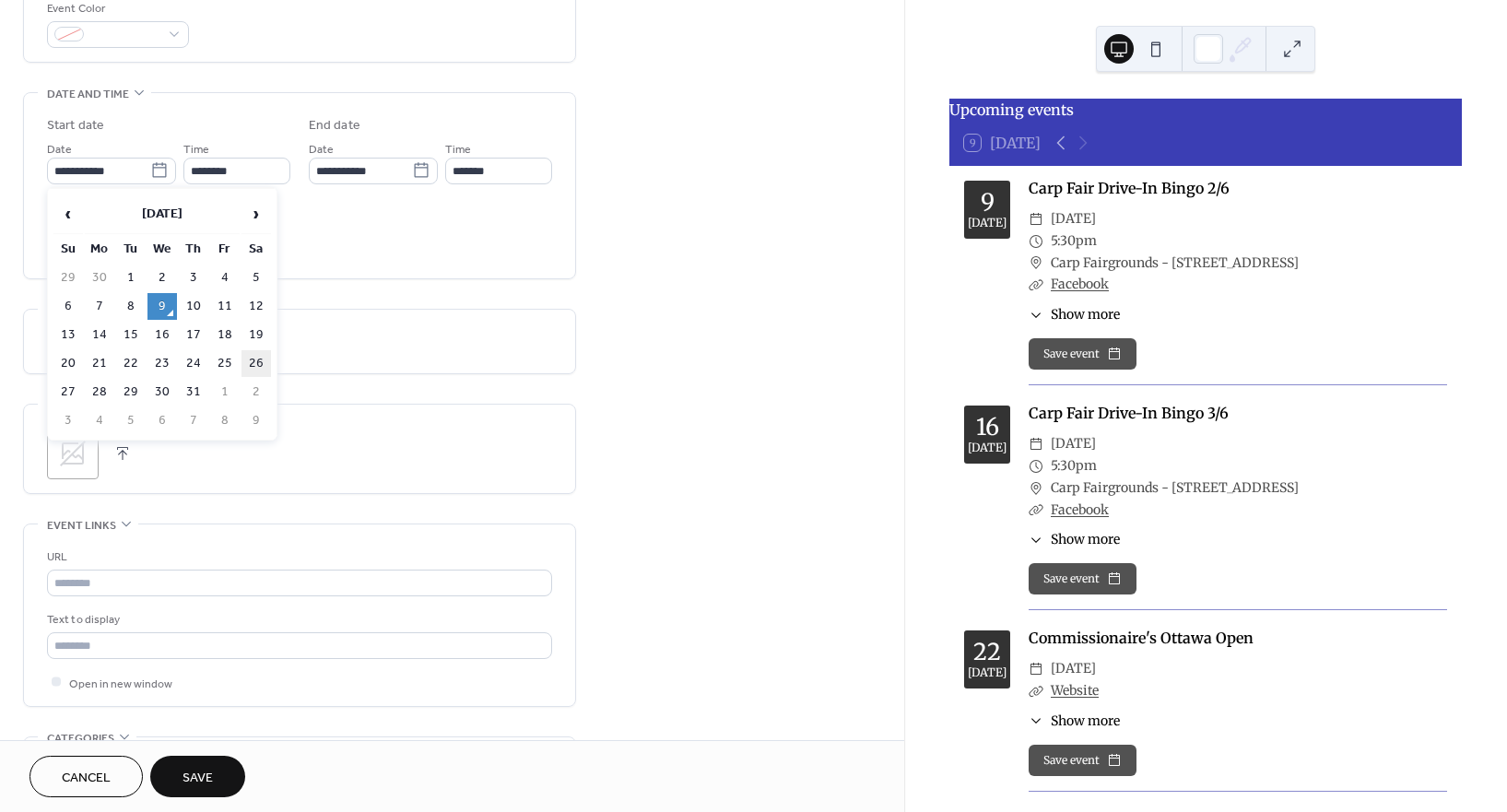 click on "26" at bounding box center (256, 363) 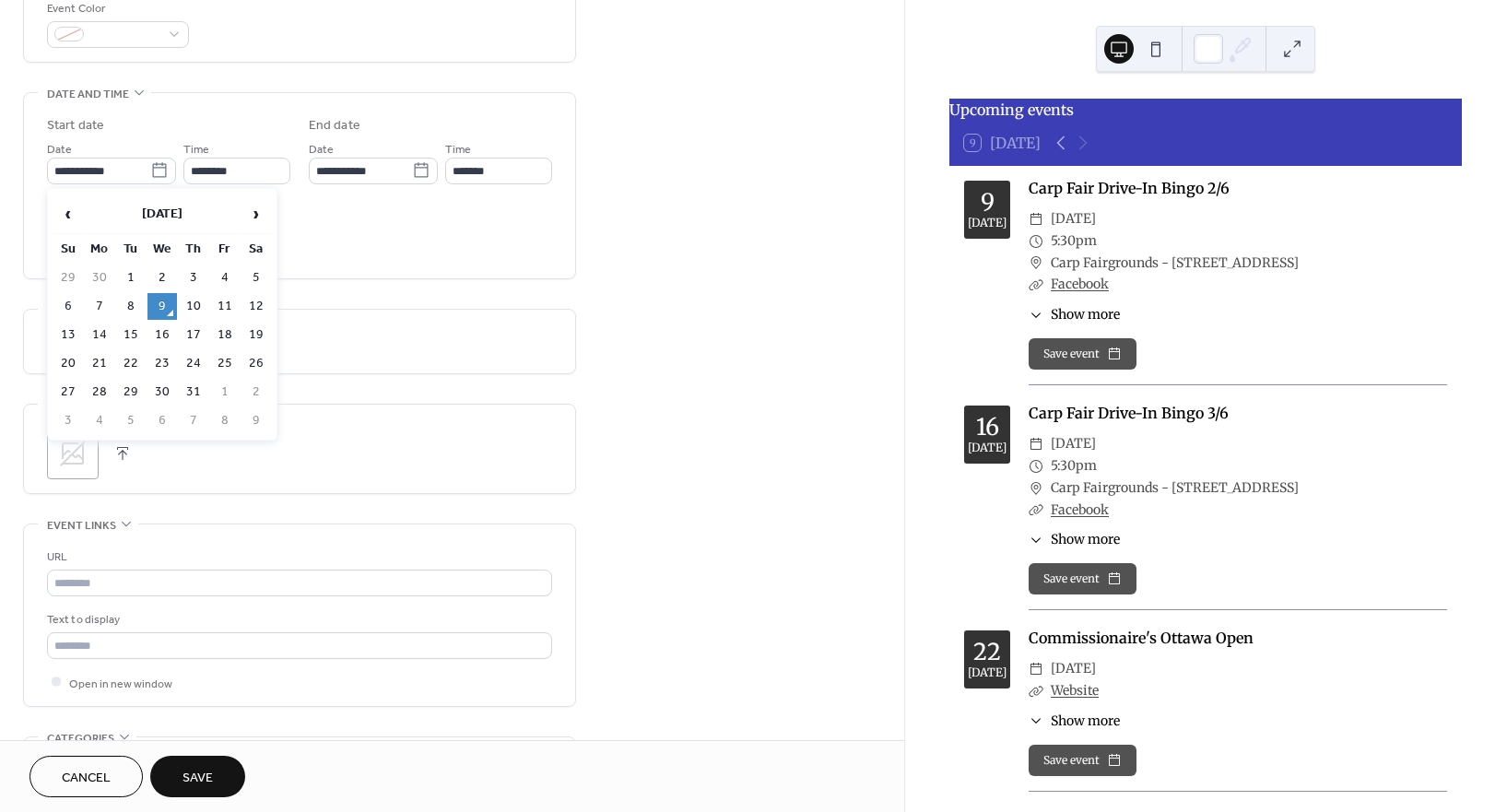 type on "**********" 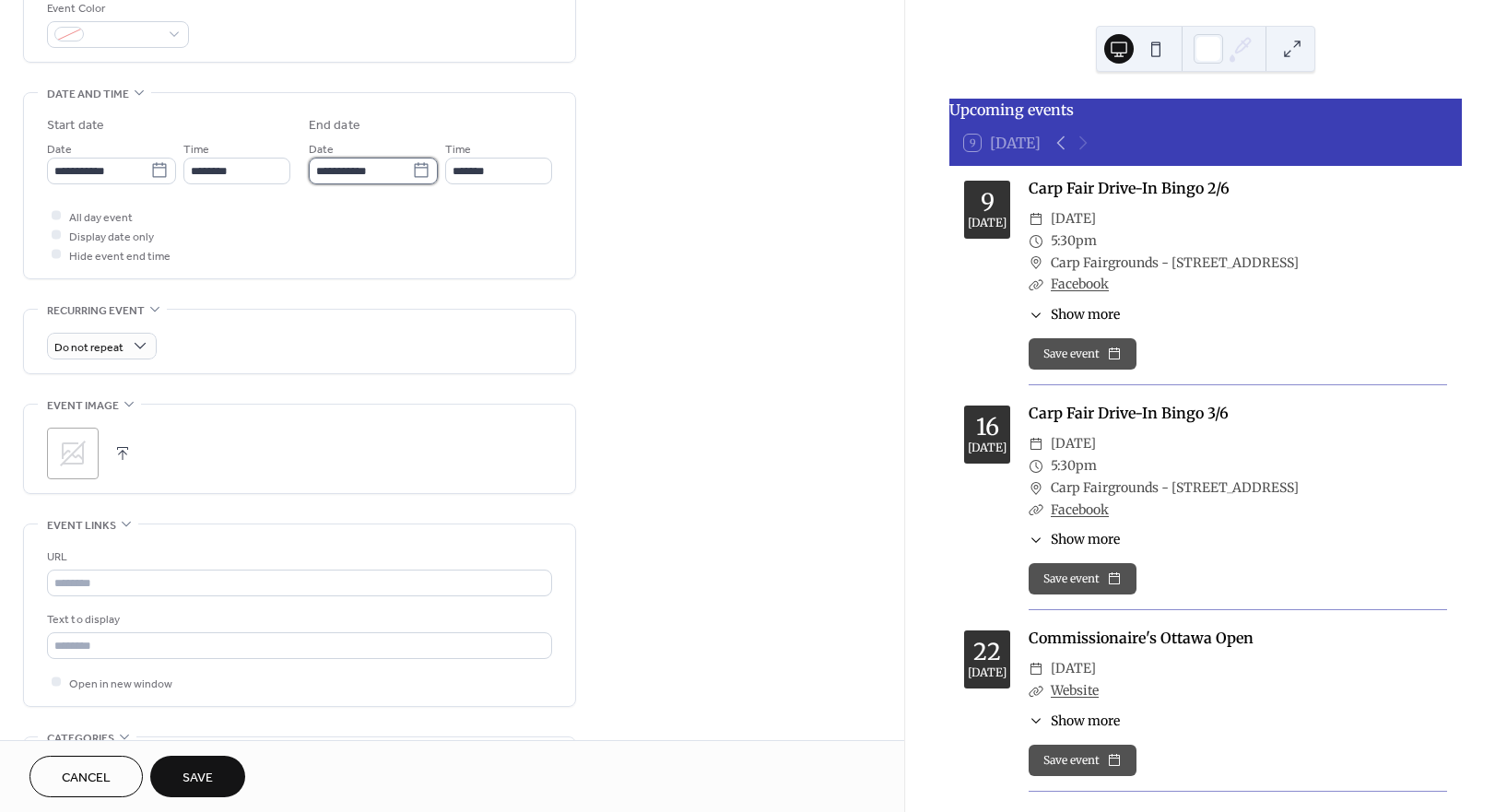 click on "**********" at bounding box center [360, 171] 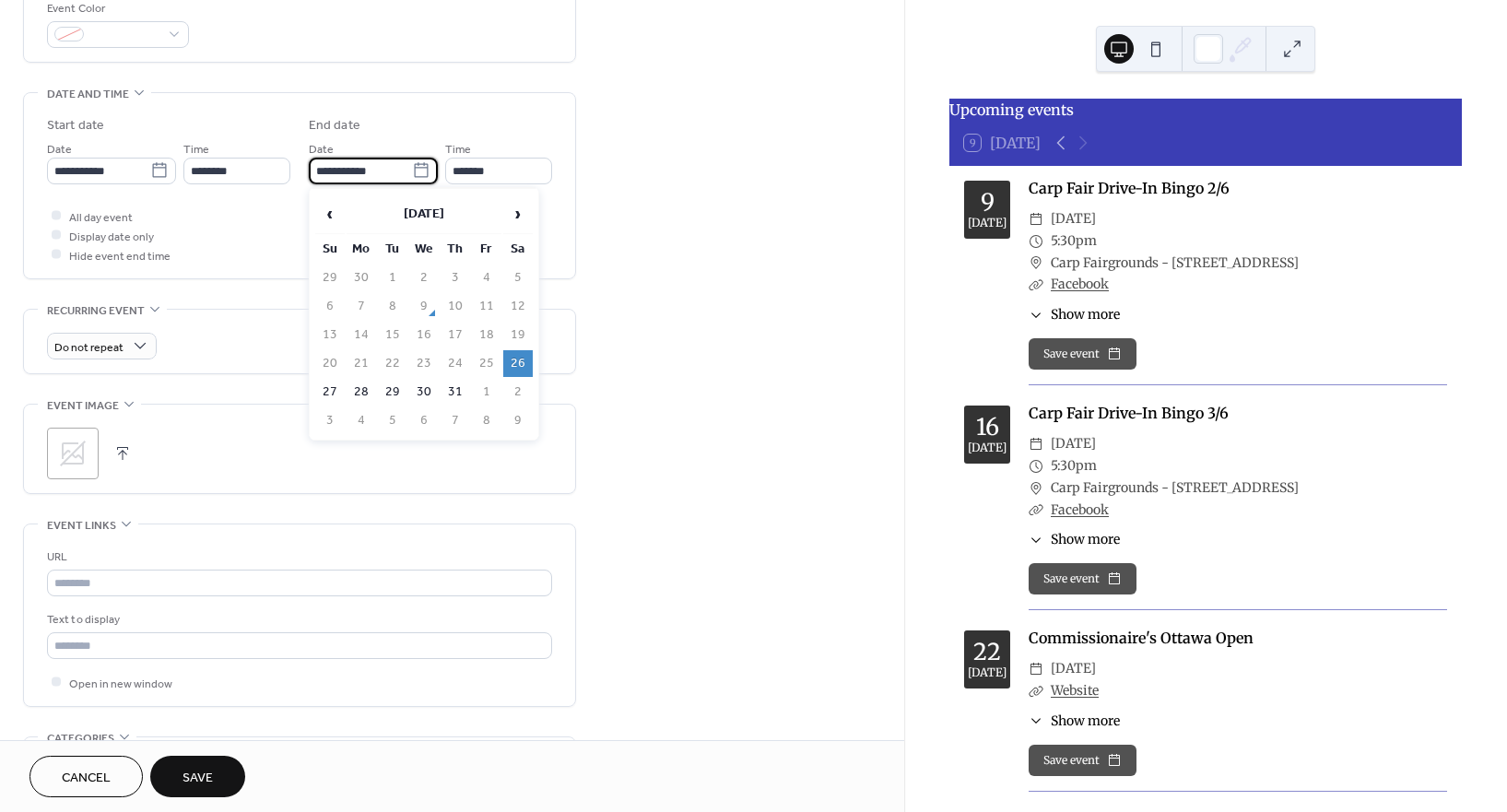 click on "26" at bounding box center (518, 363) 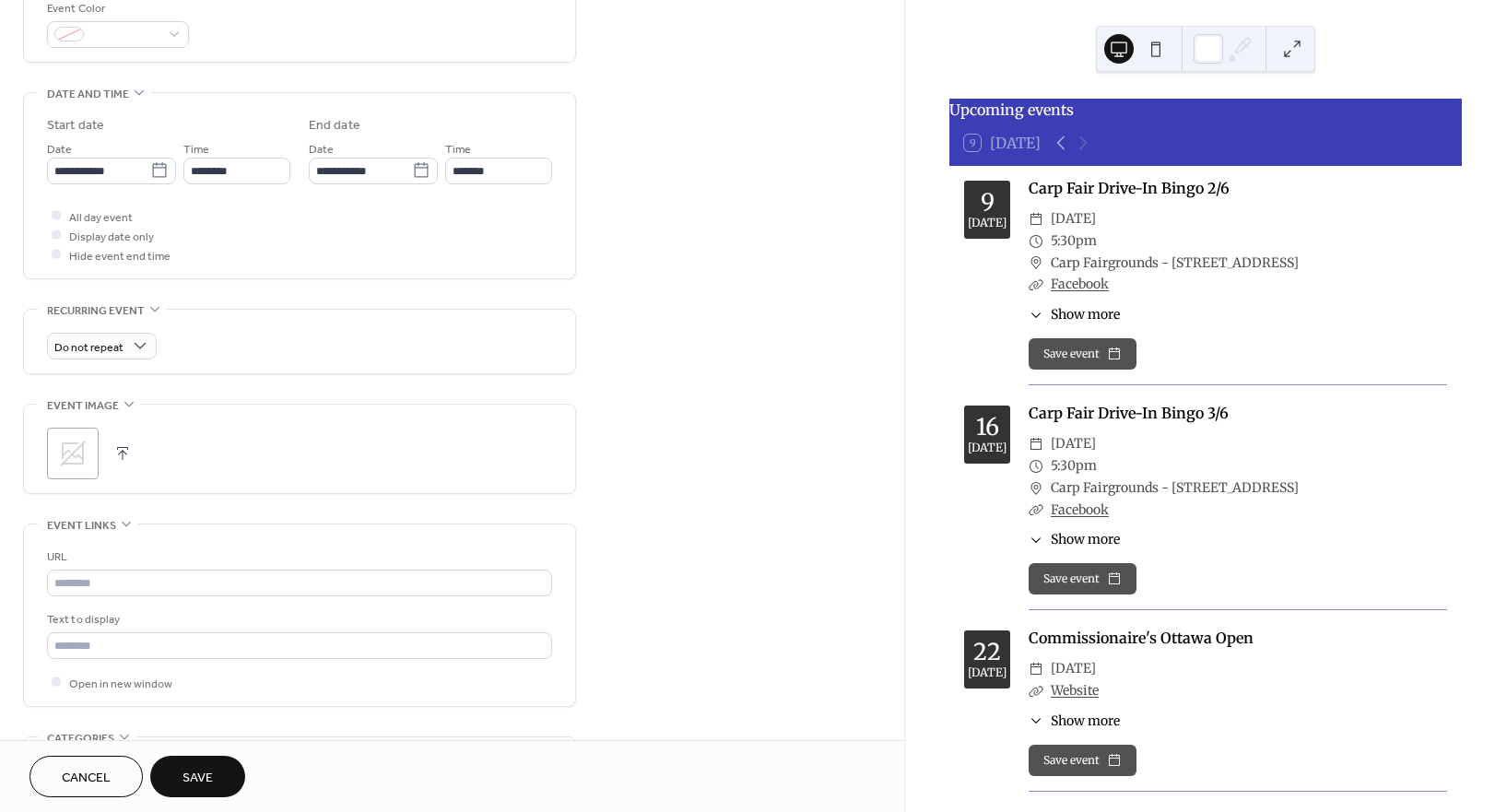 click on "**********" at bounding box center (452, 297) 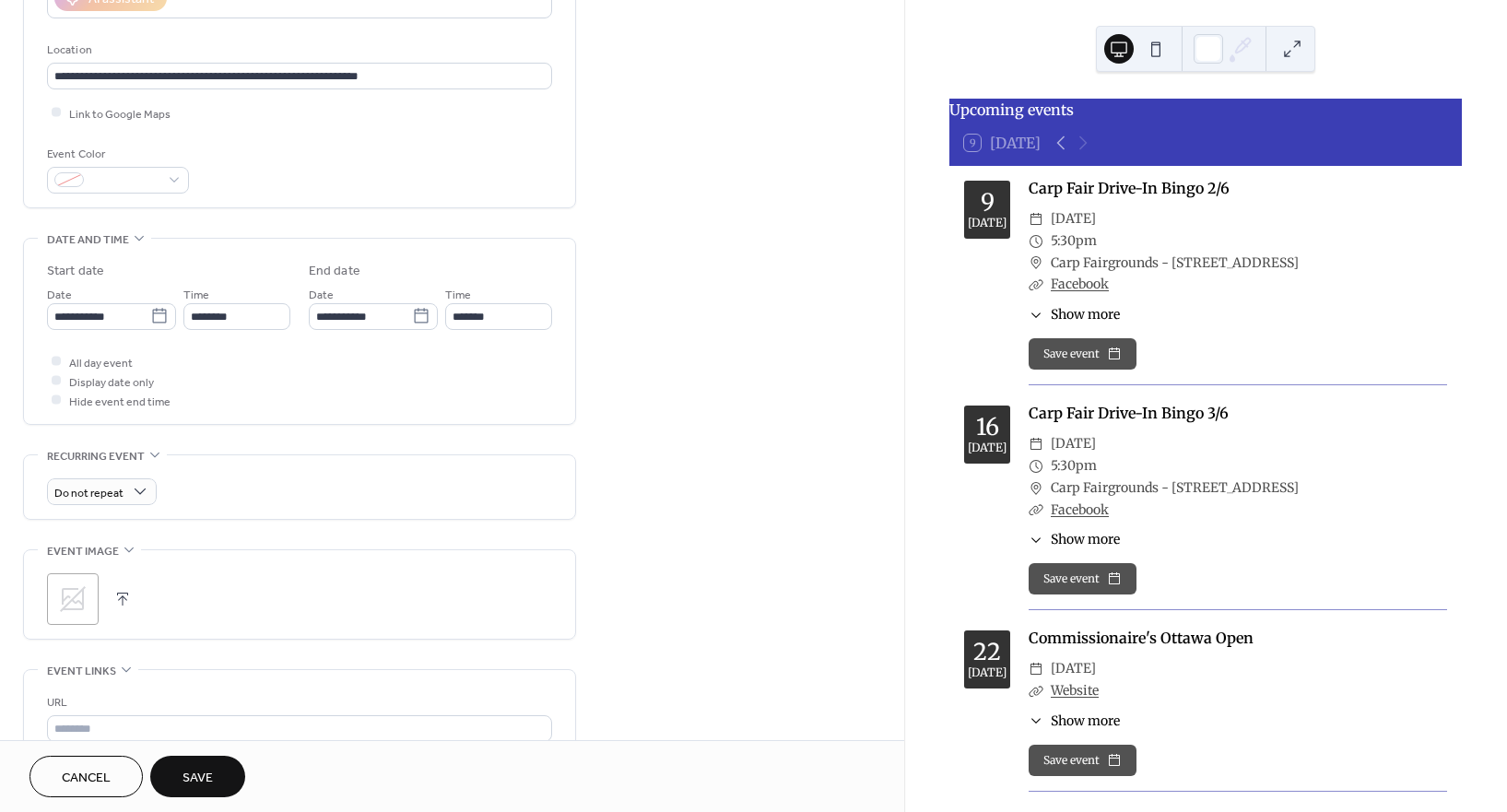 scroll, scrollTop: 414, scrollLeft: 0, axis: vertical 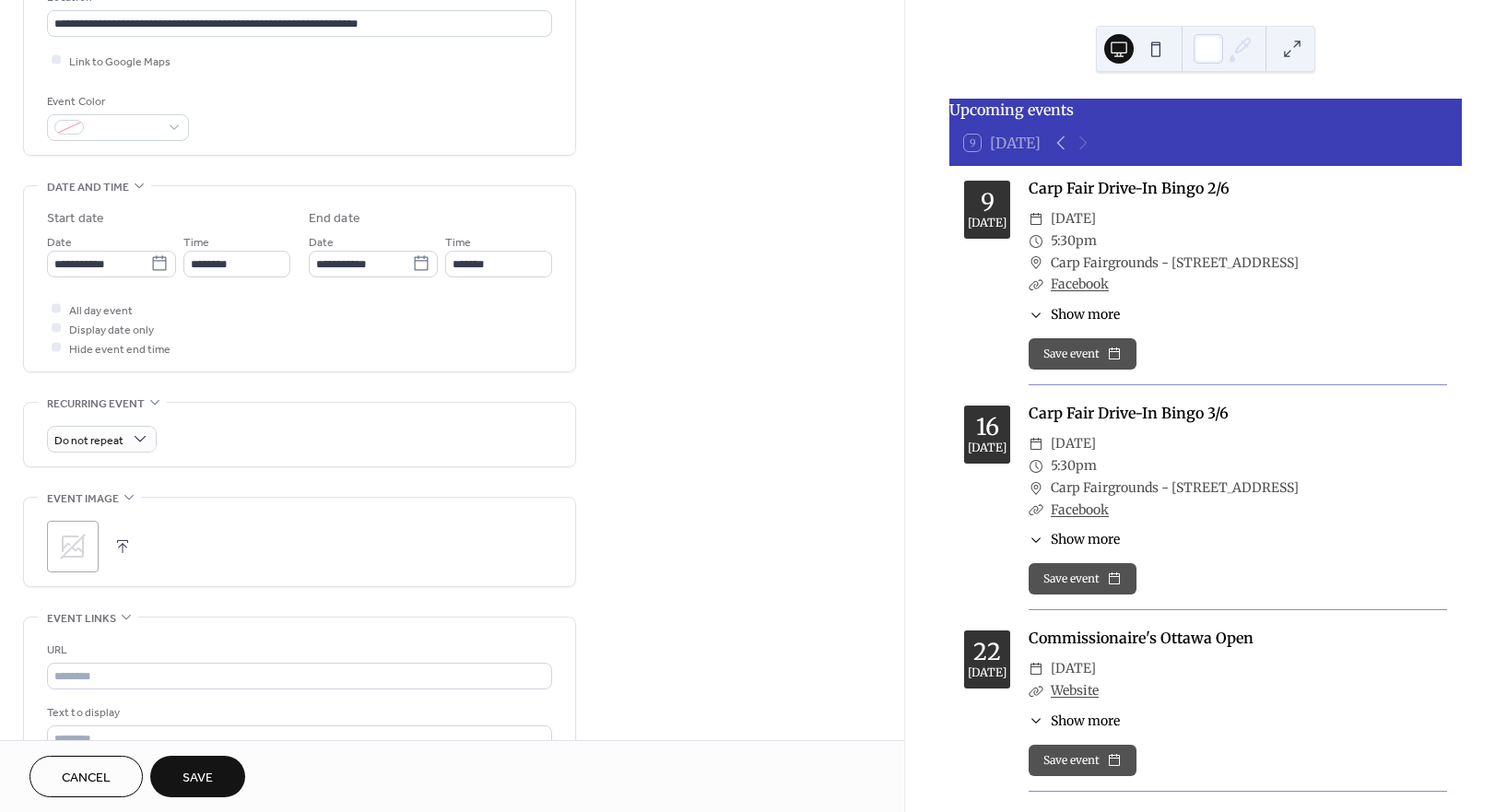 click at bounding box center (123, 547) 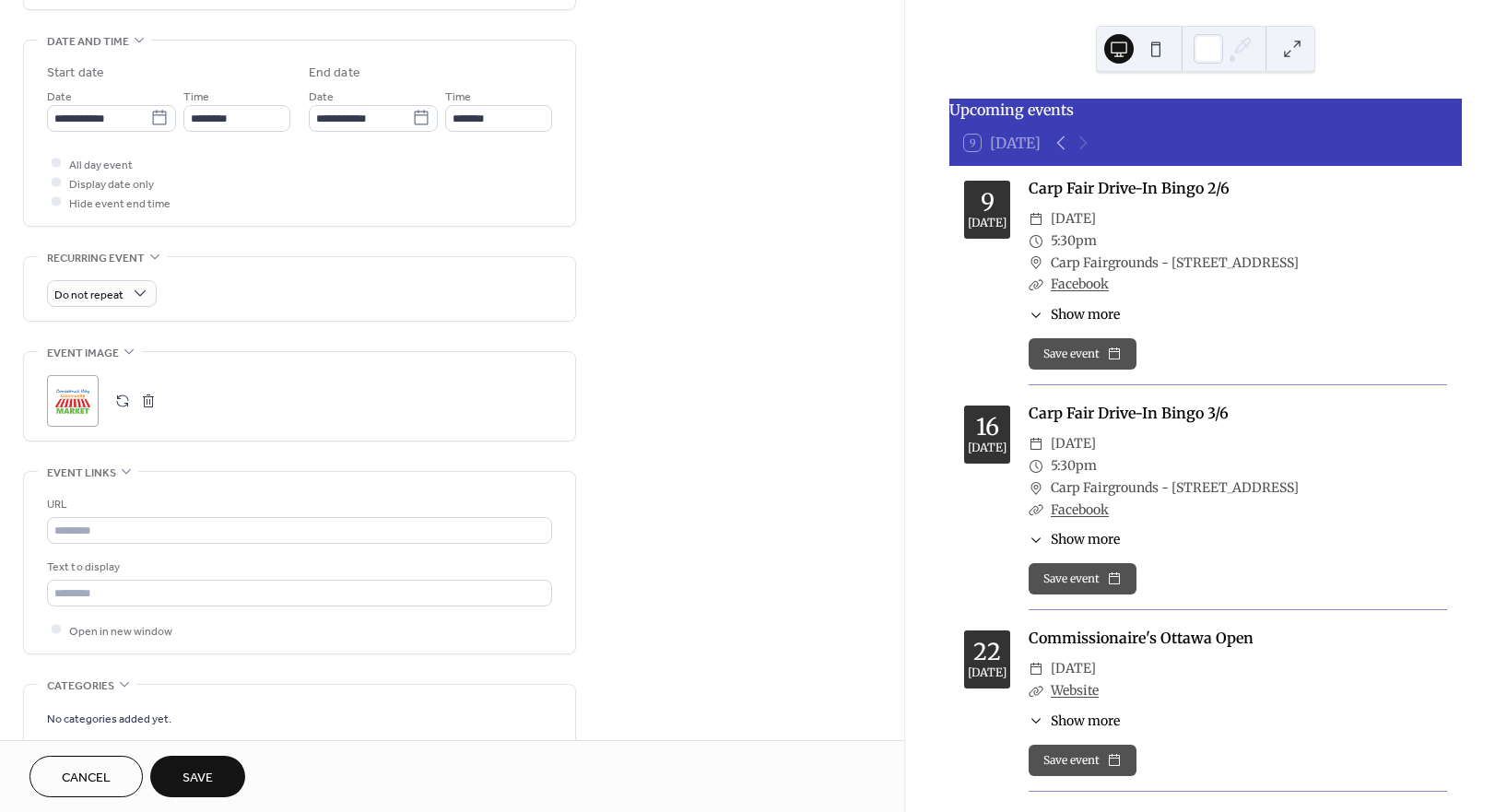 scroll, scrollTop: 598, scrollLeft: 0, axis: vertical 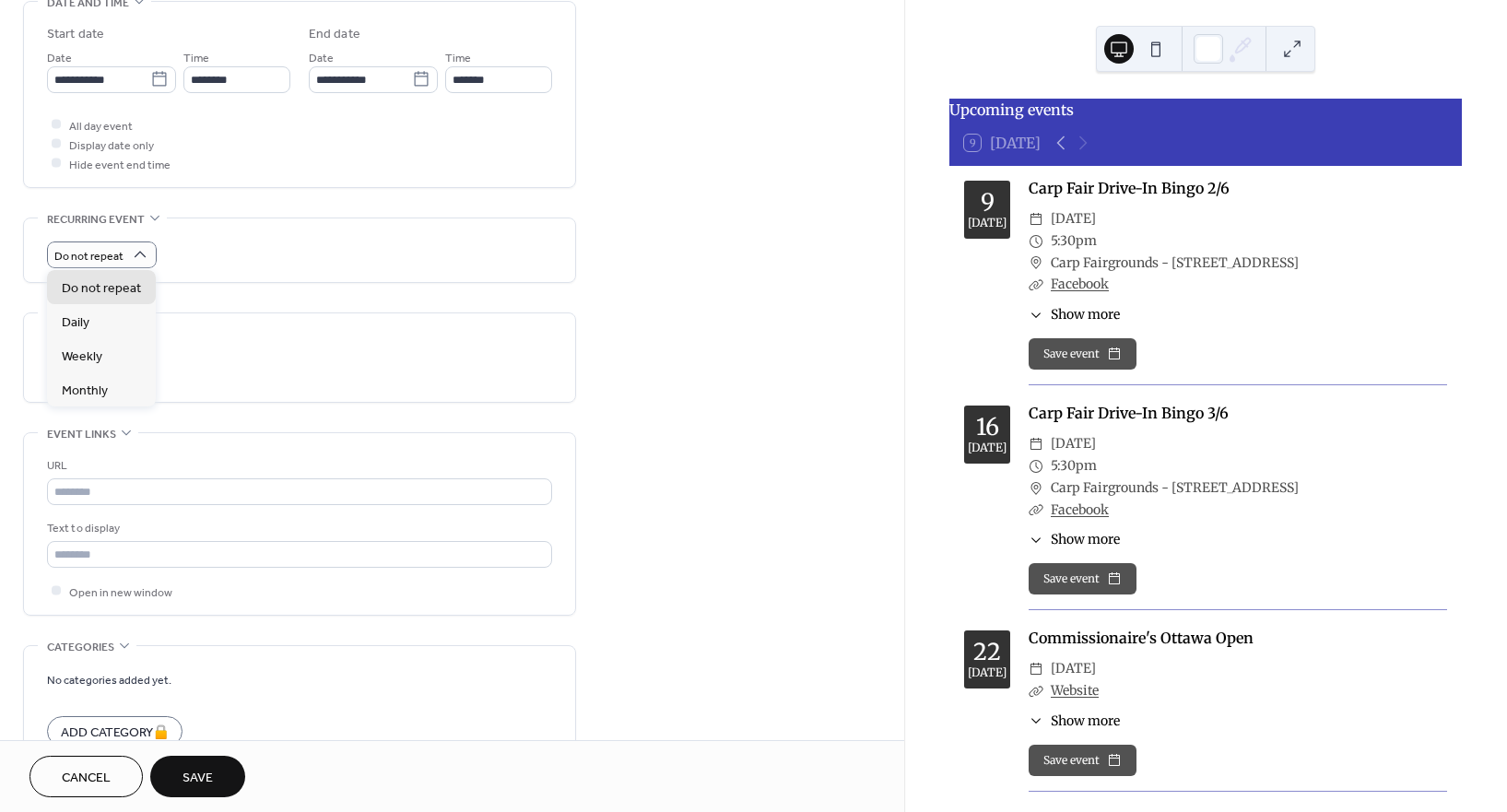 click on "**********" at bounding box center (452, 206) 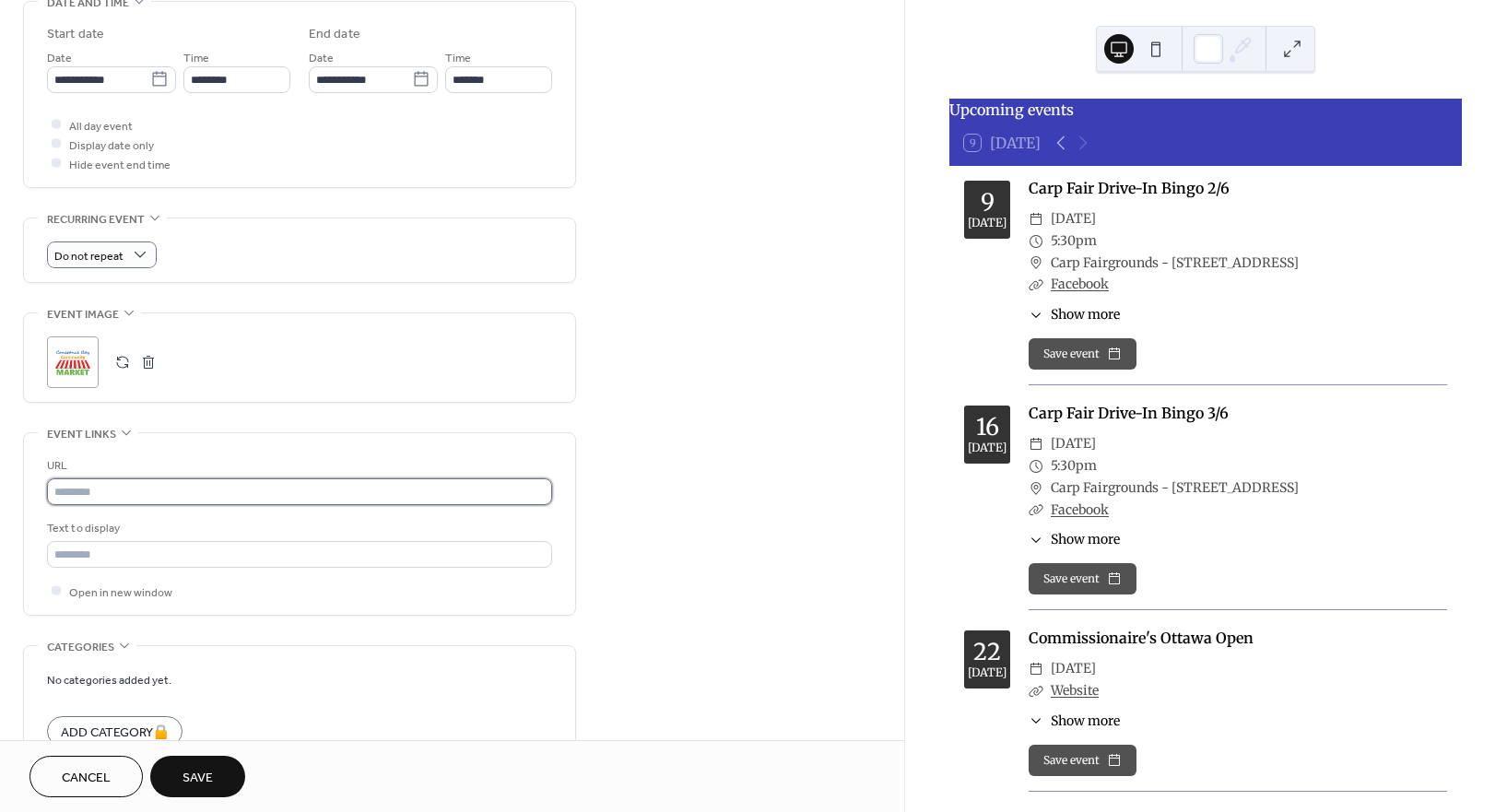 click at bounding box center (300, 491) 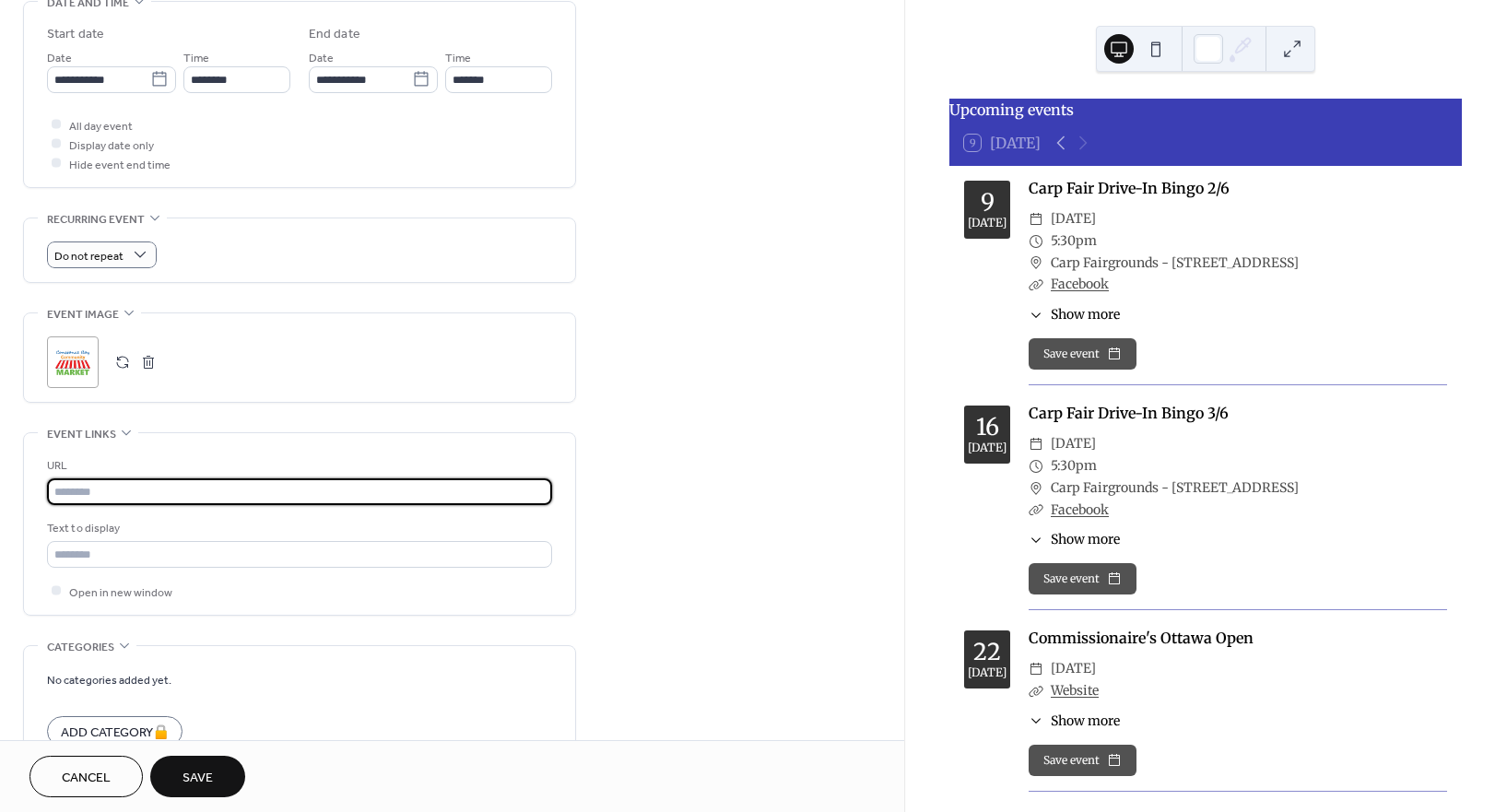 paste on "**********" 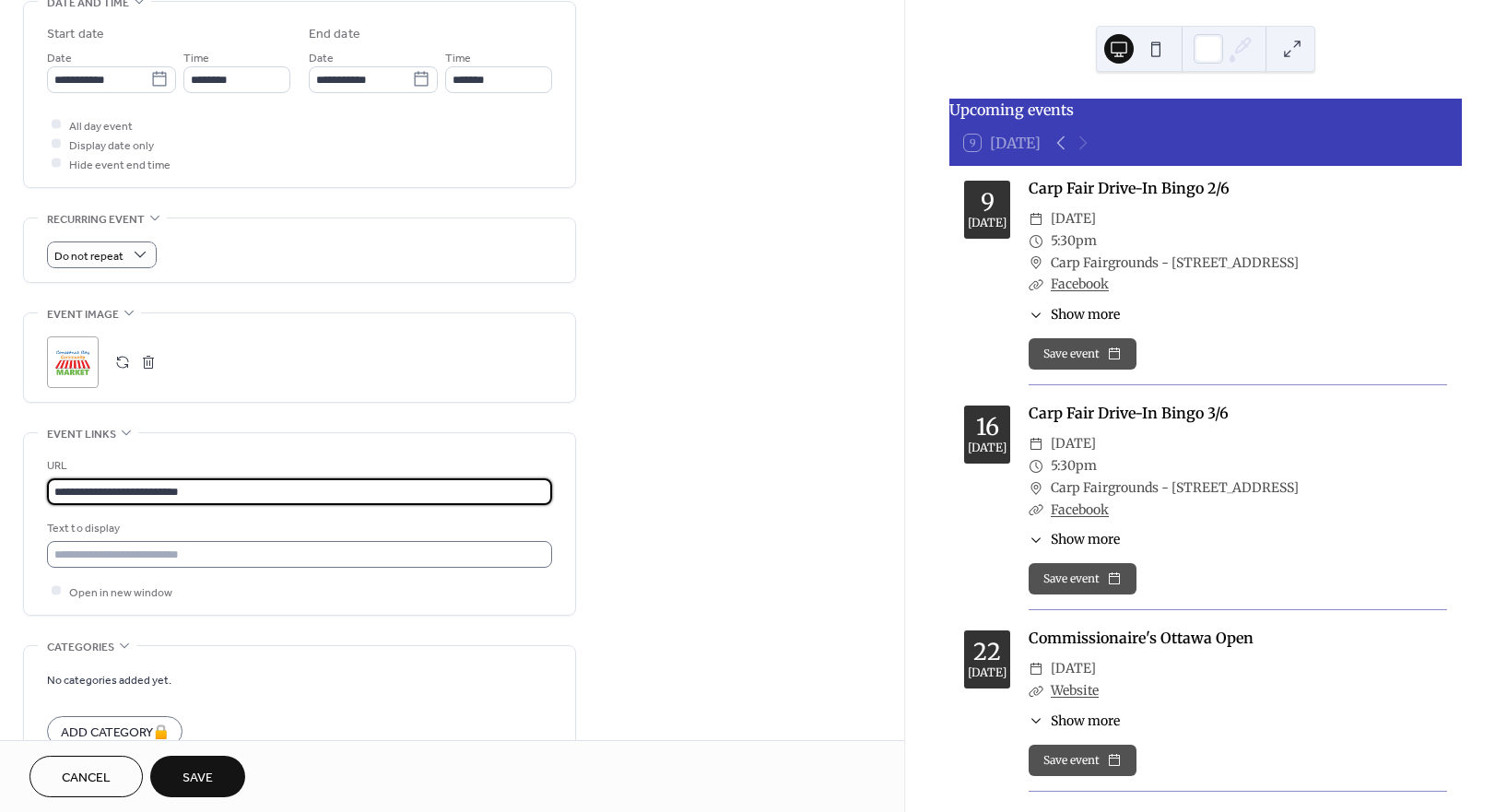 type on "**********" 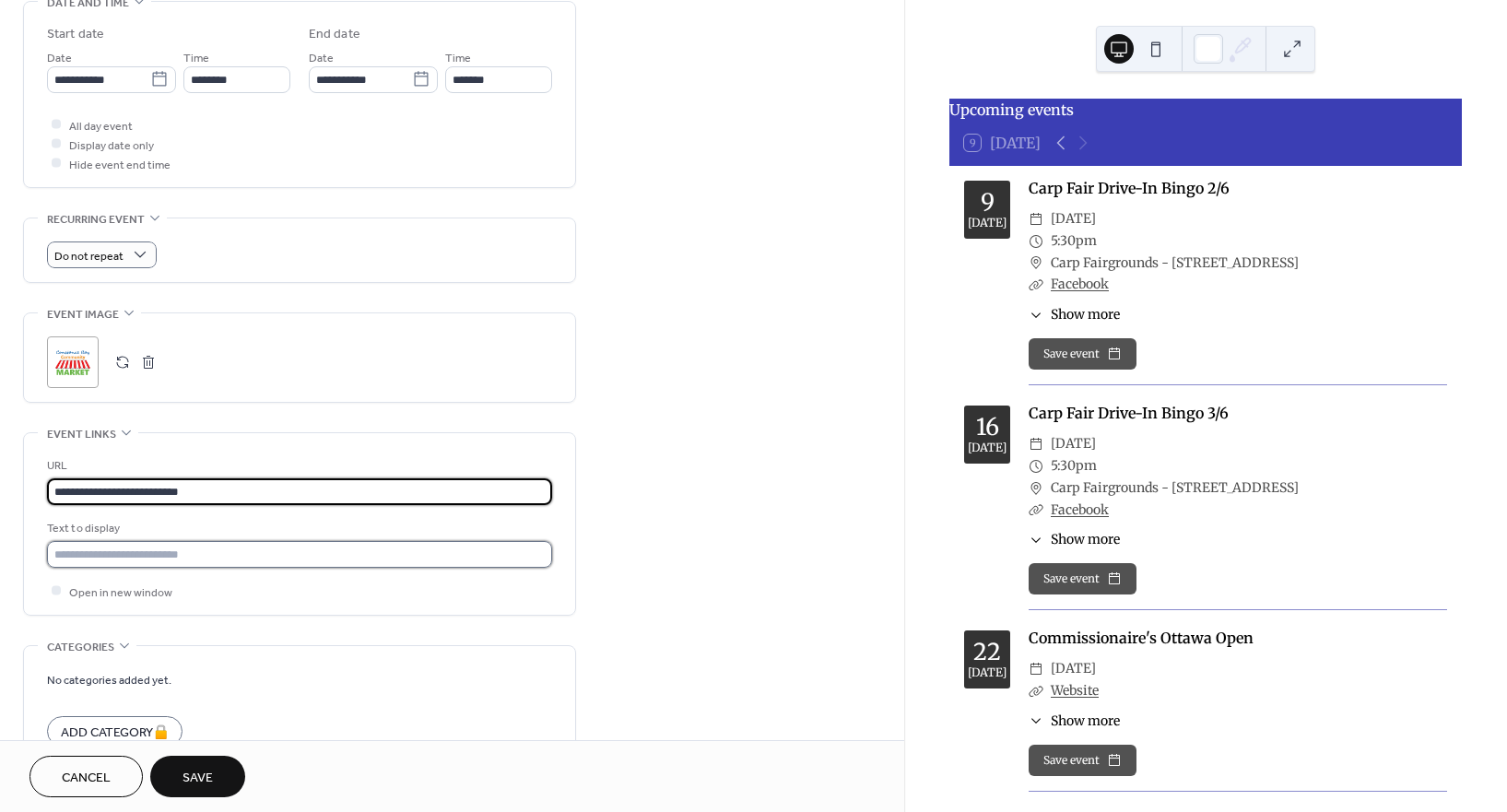 click at bounding box center (300, 554) 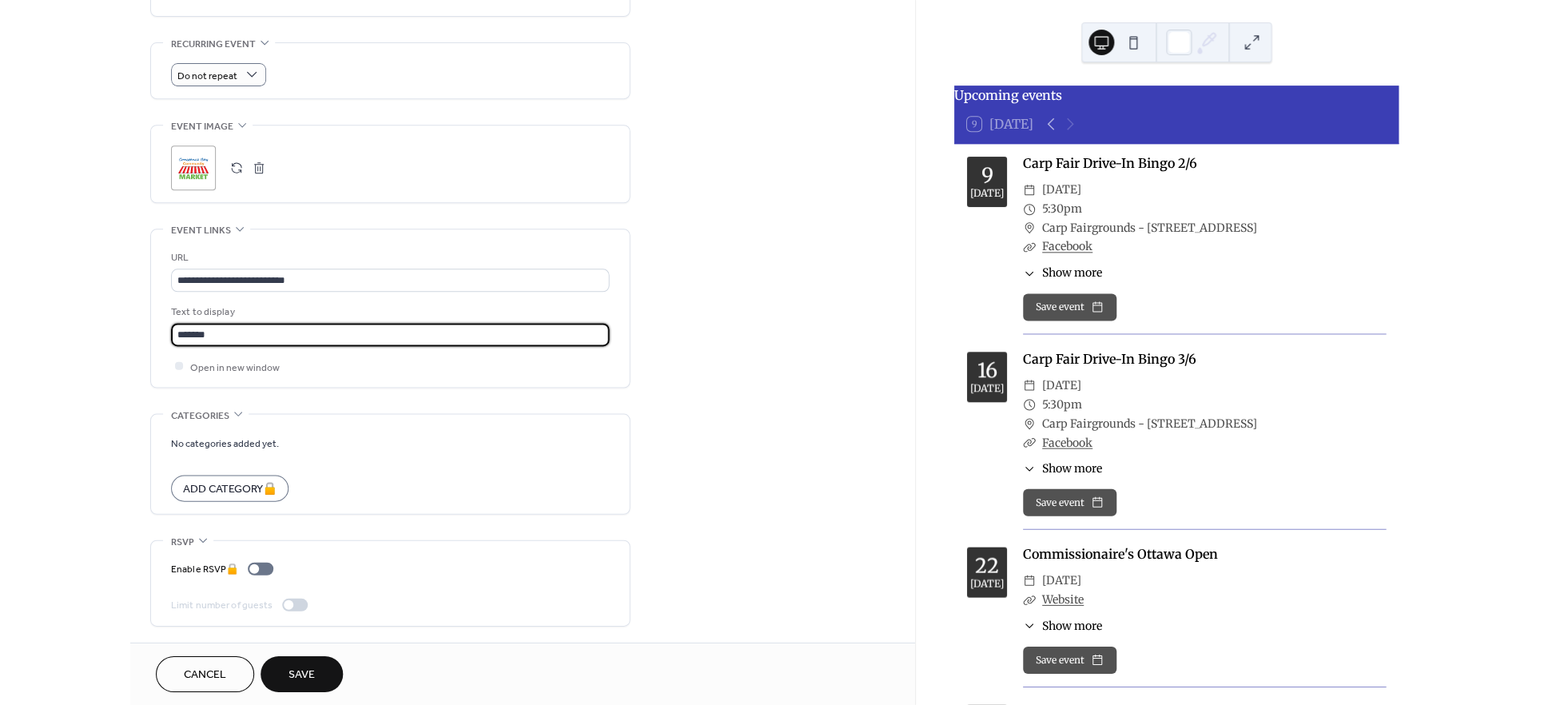 scroll, scrollTop: 432, scrollLeft: 0, axis: vertical 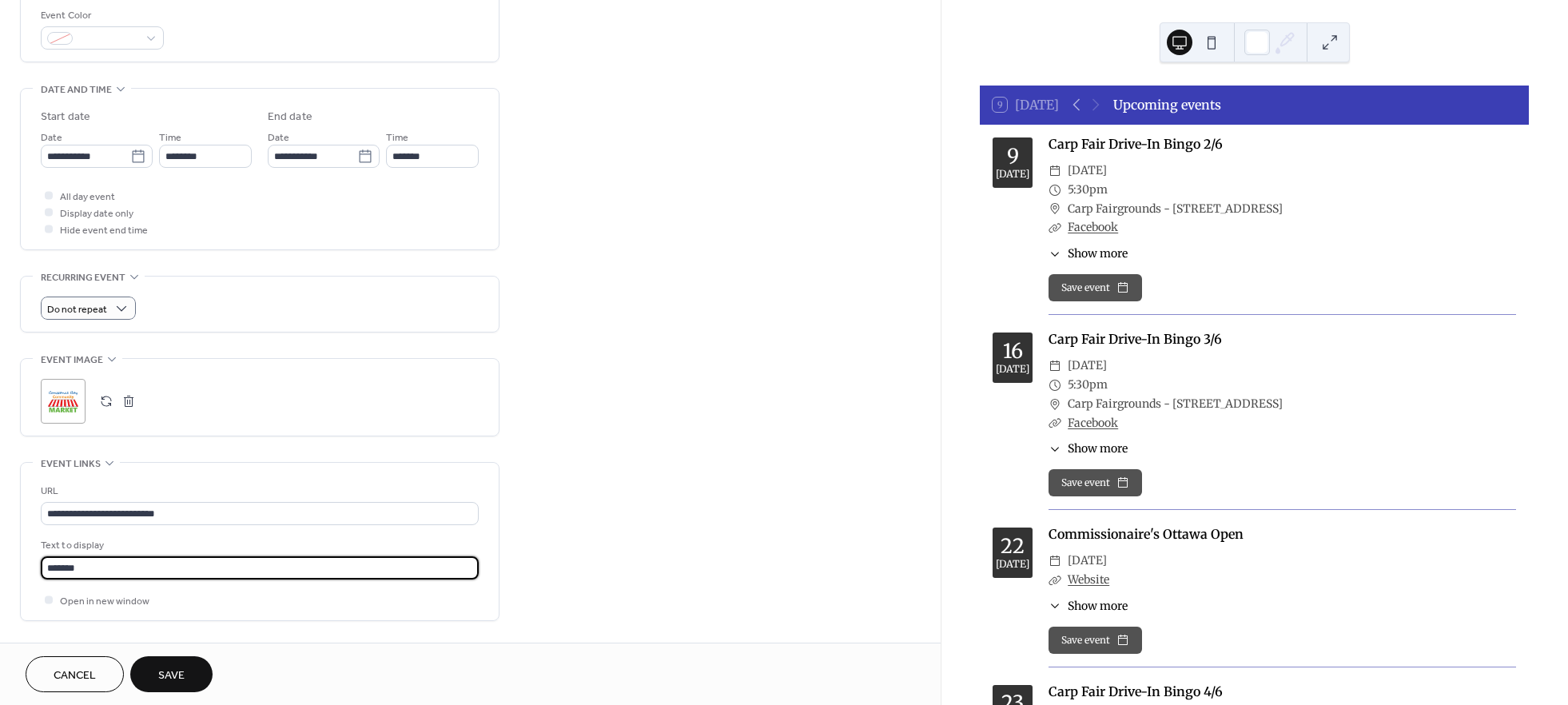 type on "*******" 